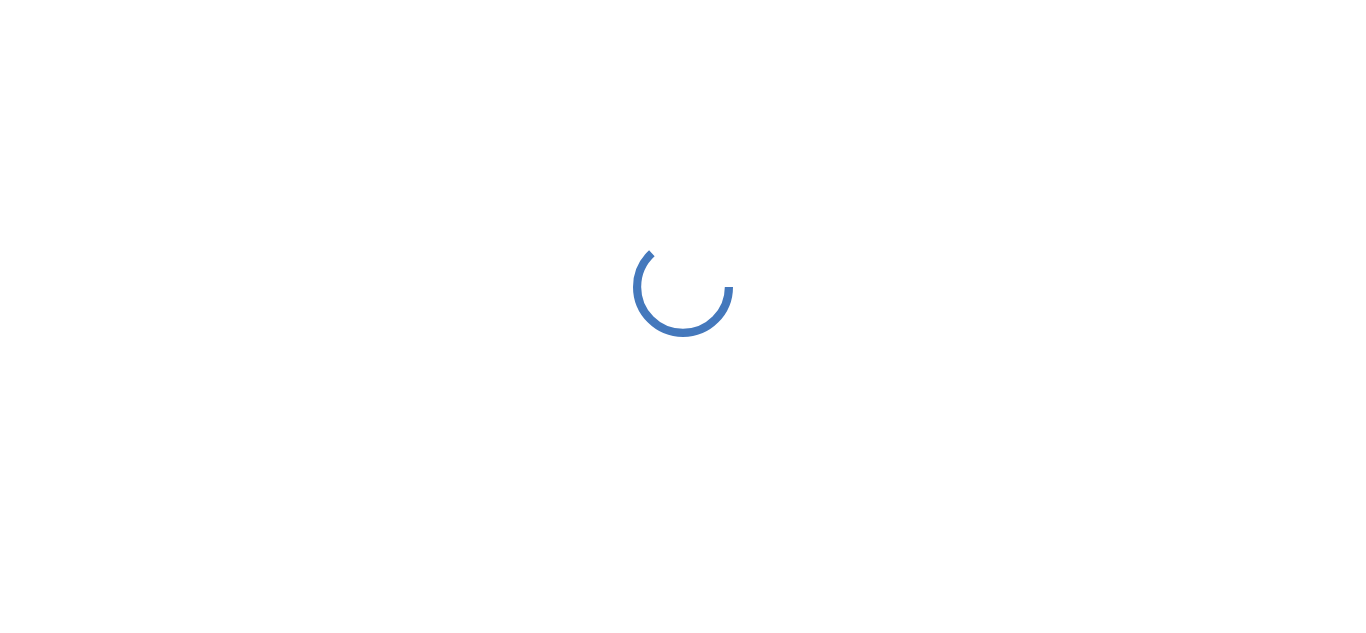 scroll, scrollTop: 0, scrollLeft: 0, axis: both 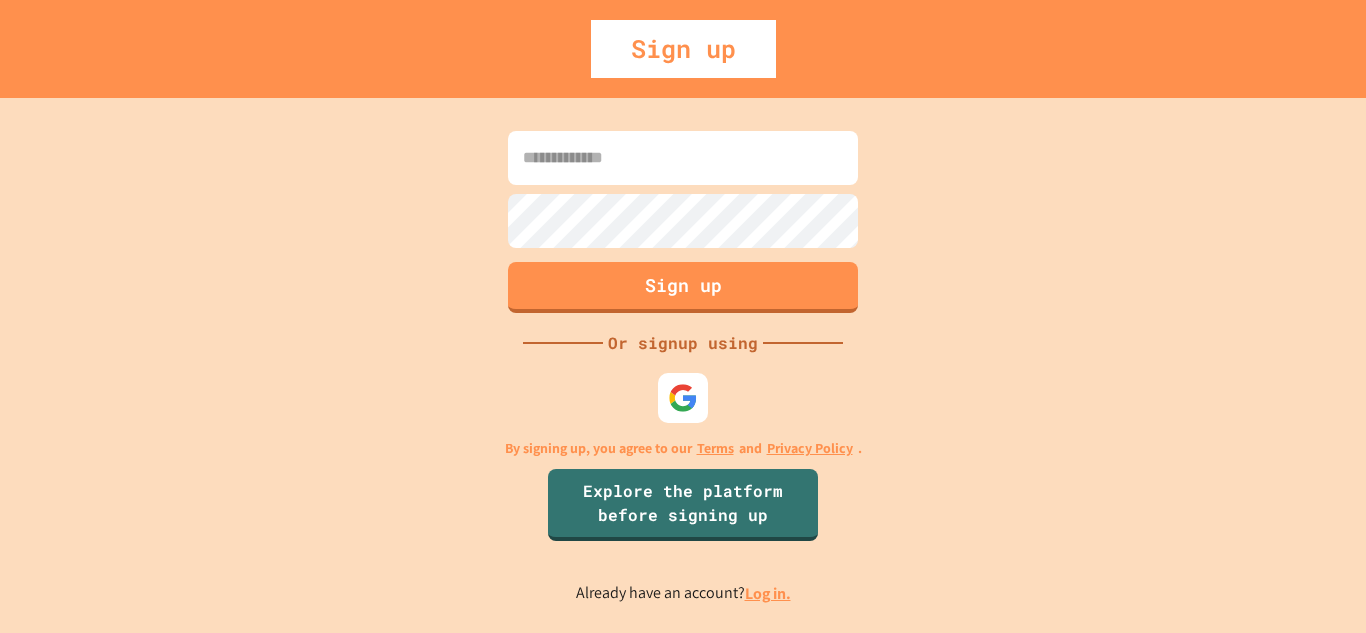 click at bounding box center (683, 398) 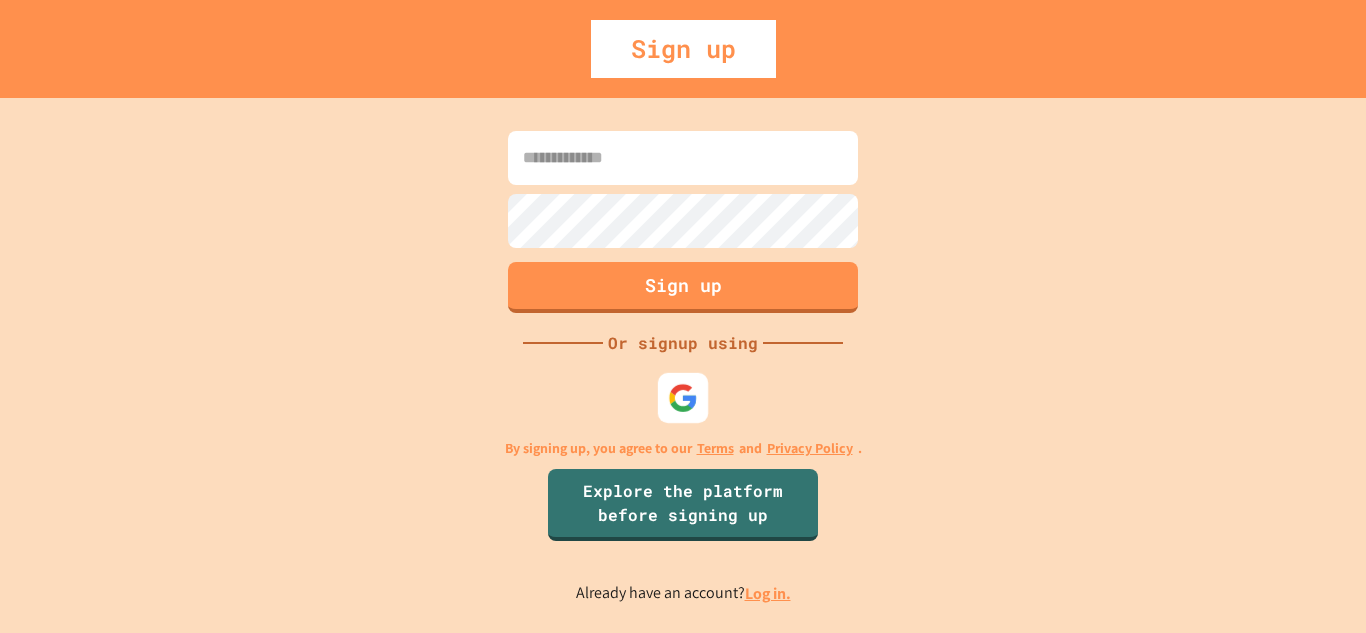 click at bounding box center [683, 397] 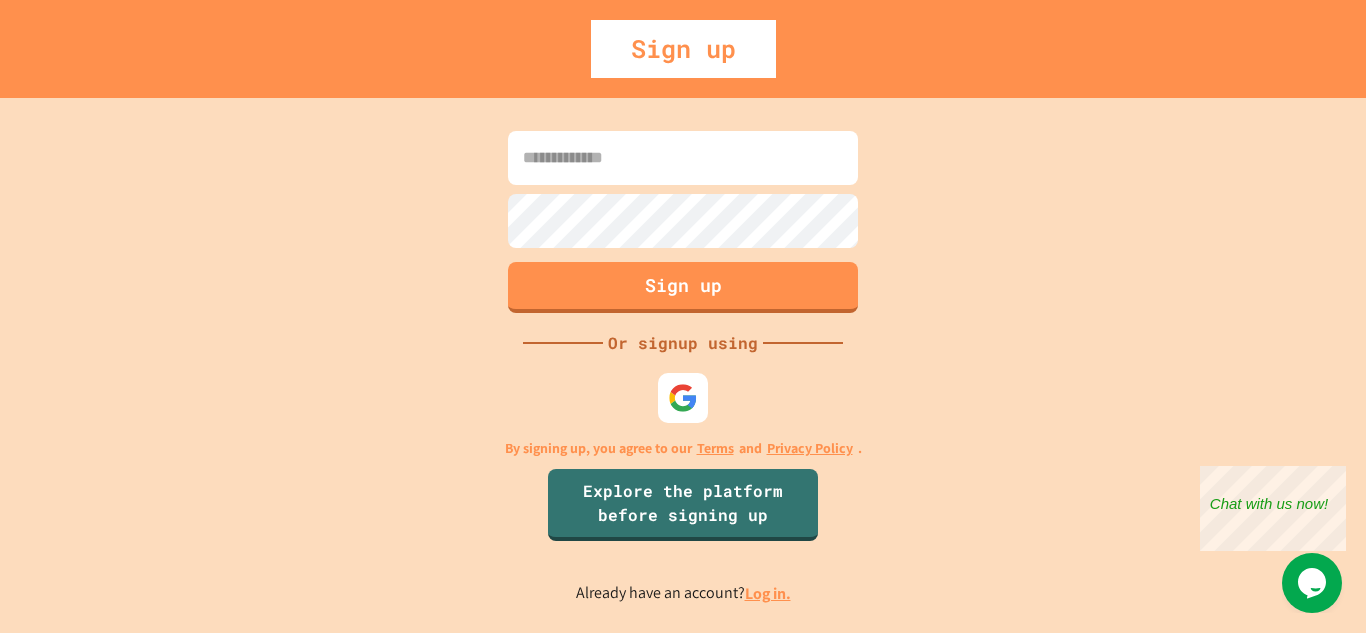 scroll, scrollTop: 0, scrollLeft: 0, axis: both 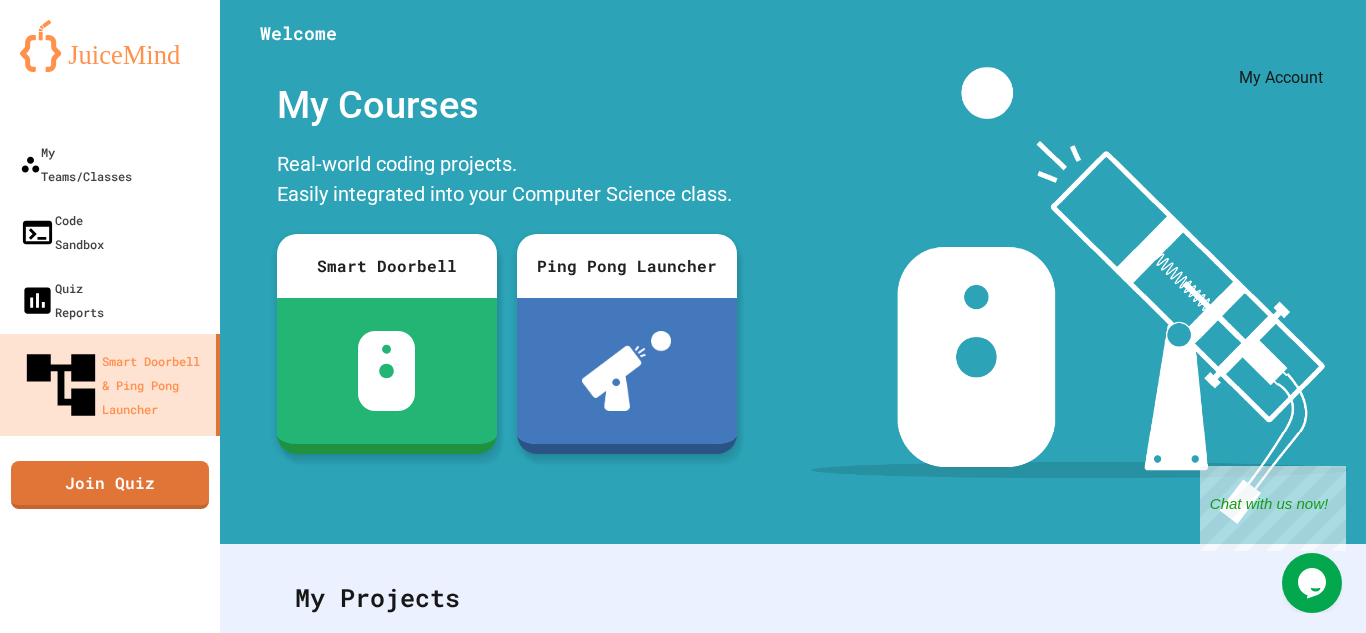 click at bounding box center [1306, 49] 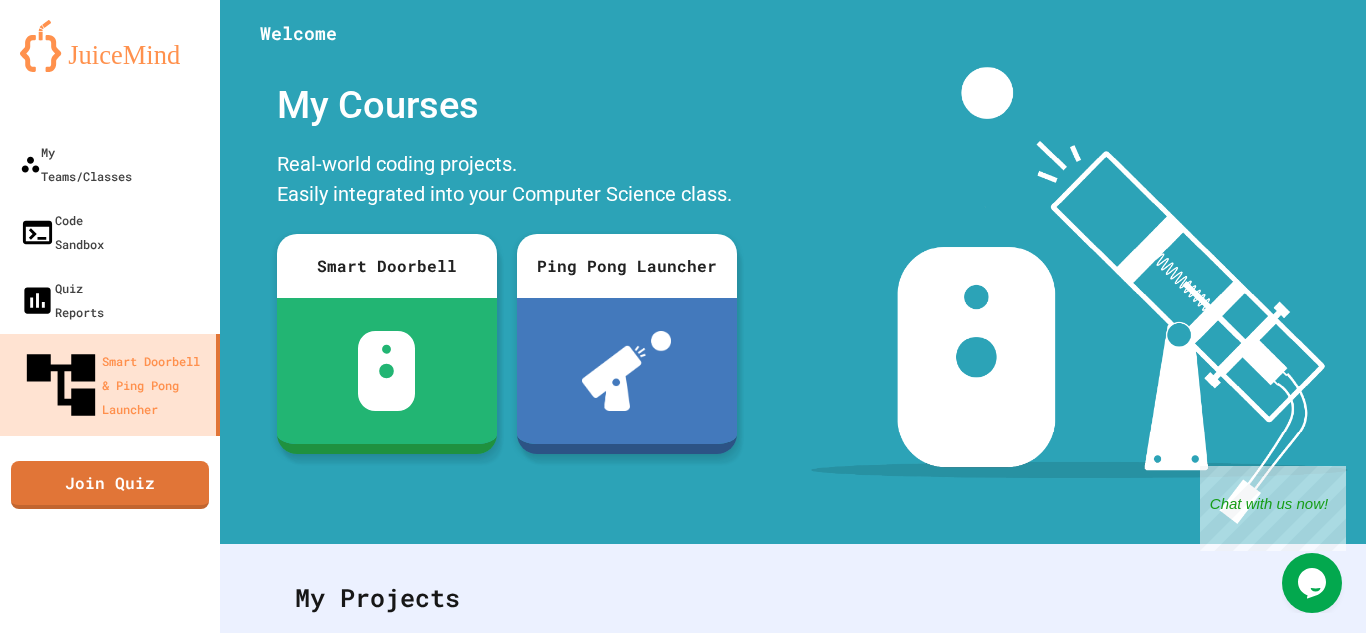 click at bounding box center [683, 633] 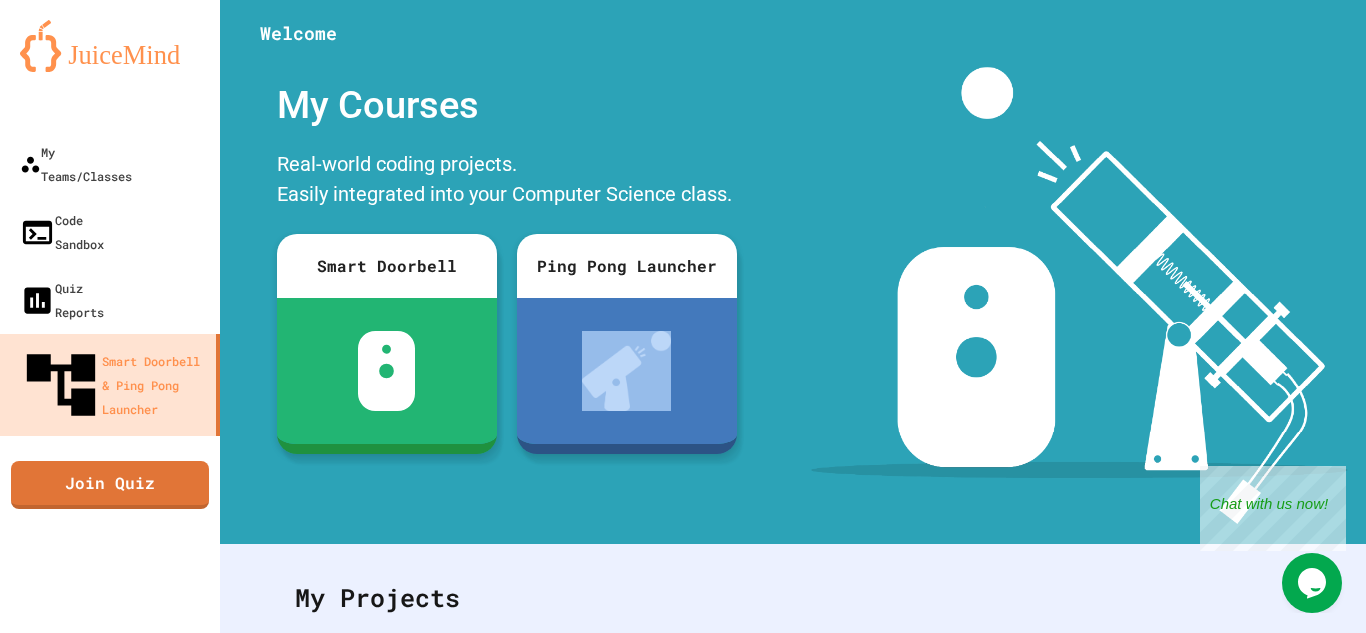 drag, startPoint x: 740, startPoint y: 272, endPoint x: 752, endPoint y: 276, distance: 12.649111 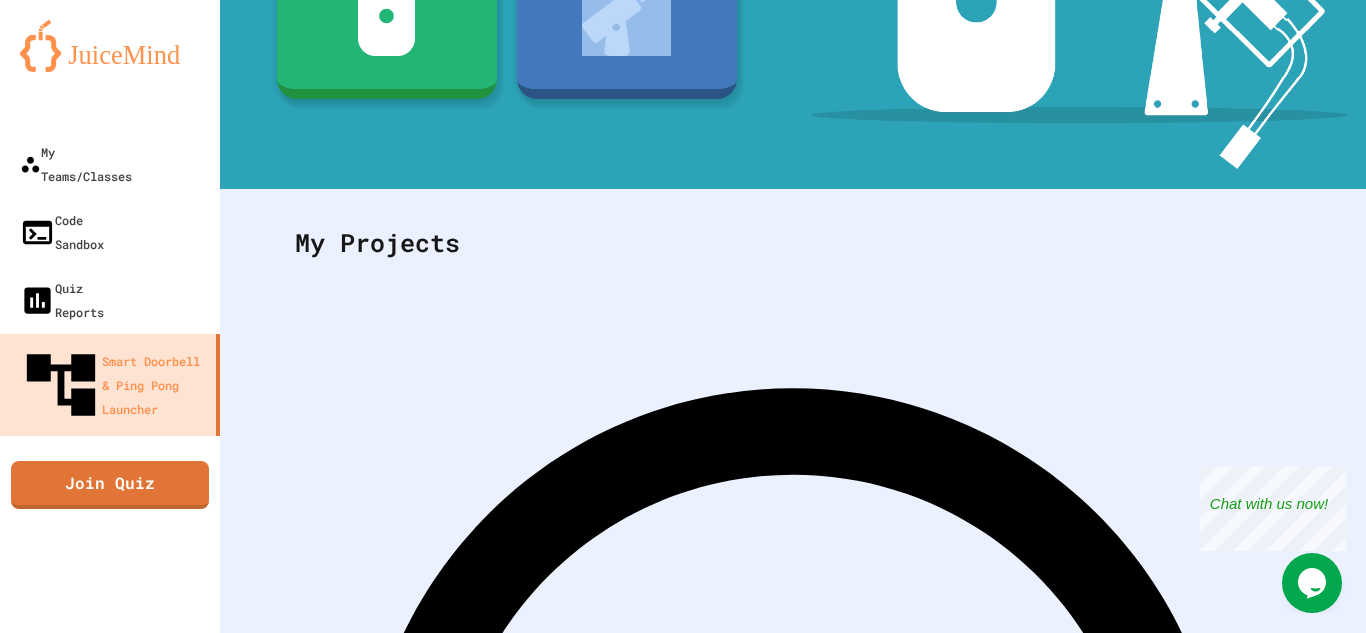 click on "You don't have any courses! Join first Course" at bounding box center (793, 918) 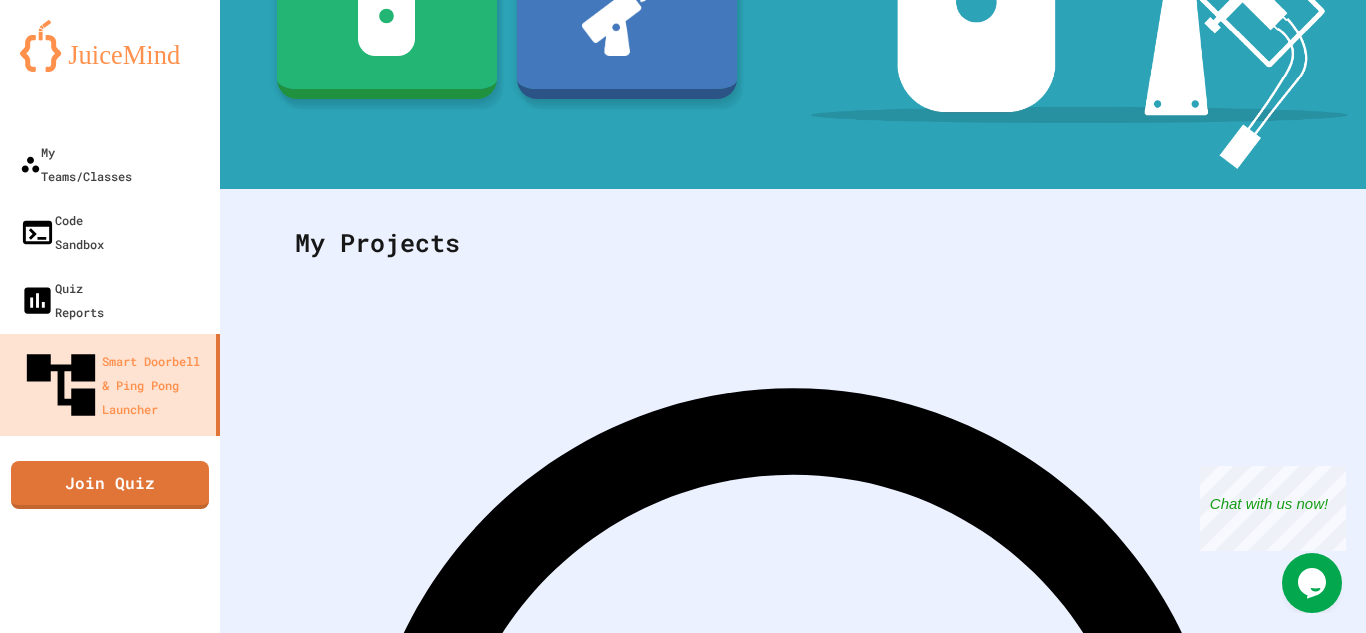 click on "Join first Course" at bounding box center (793, 1437) 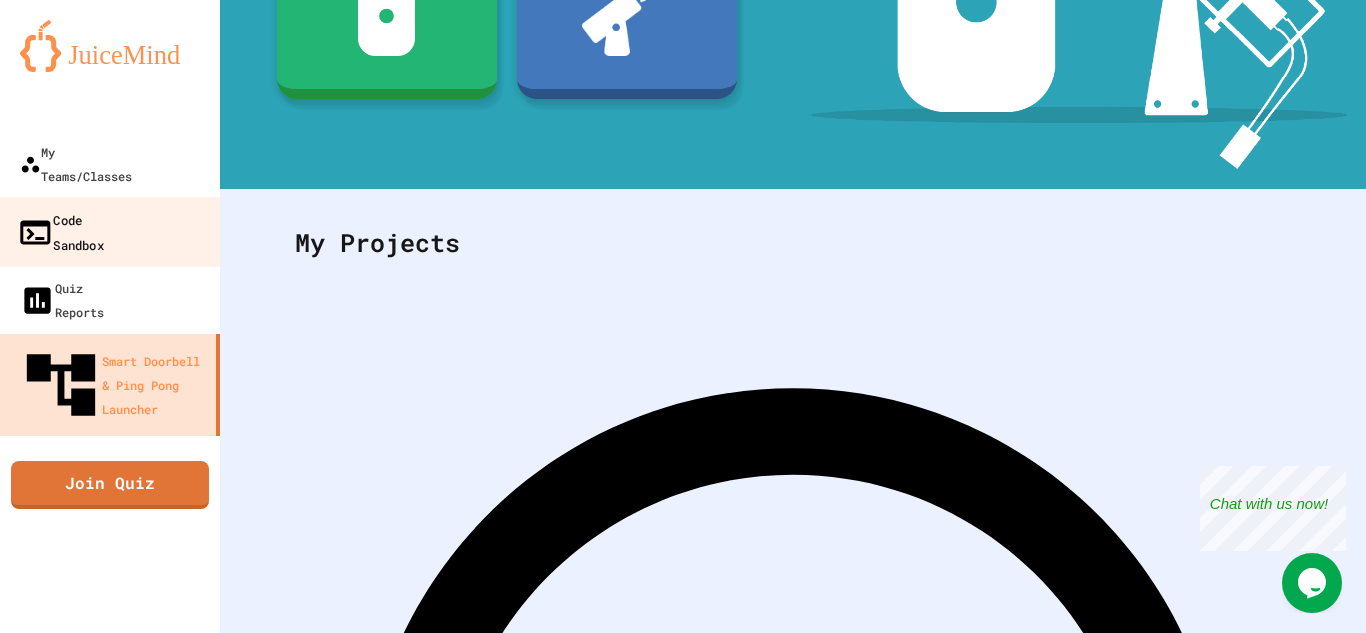click on "Code Sandbox" at bounding box center (110, 232) 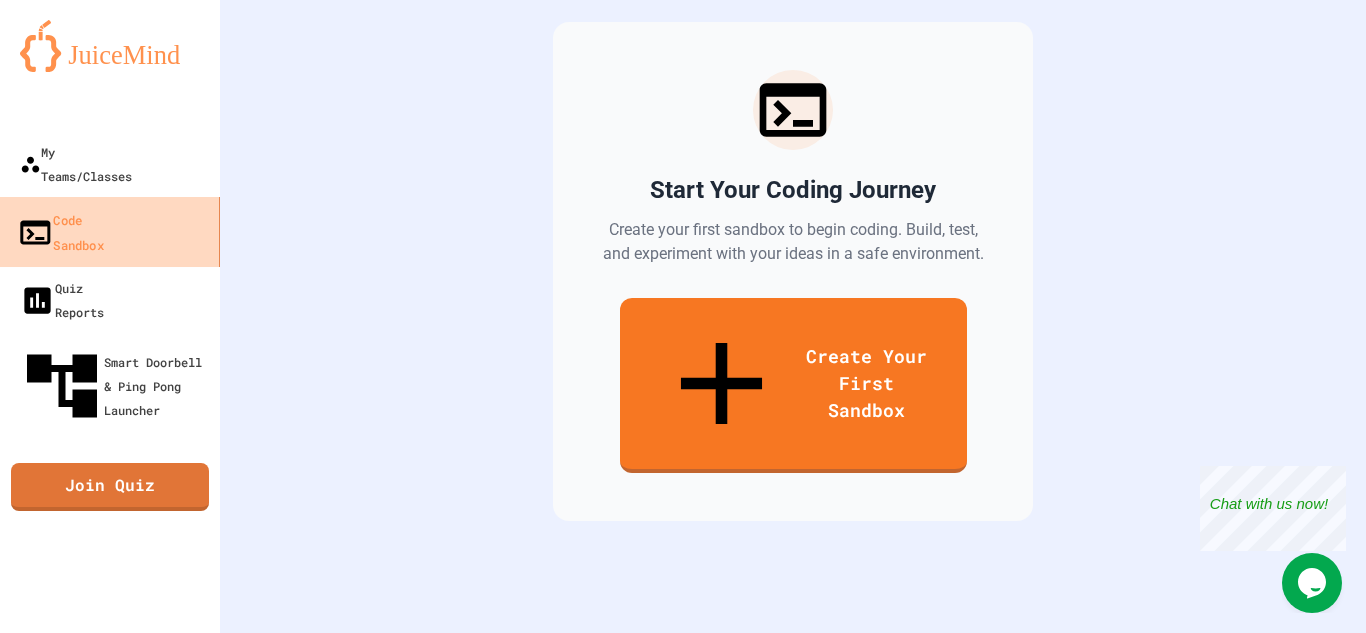 scroll, scrollTop: 0, scrollLeft: 0, axis: both 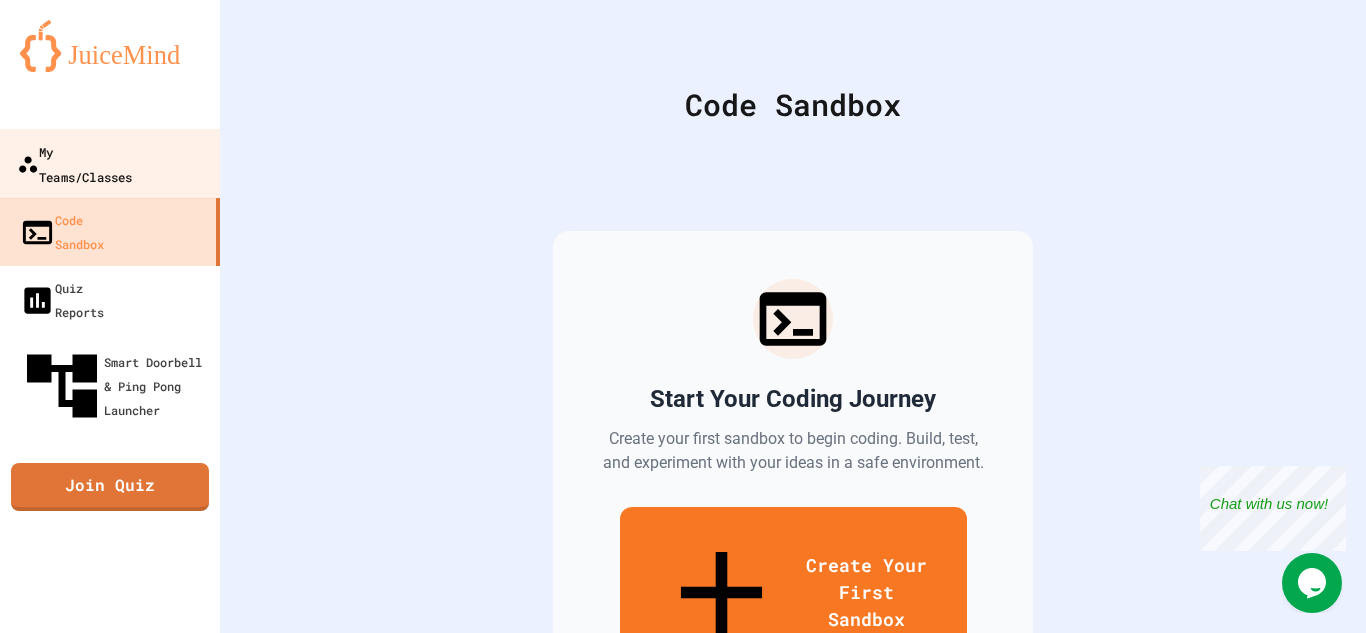 click on "My Teams/Classes" at bounding box center (74, 163) 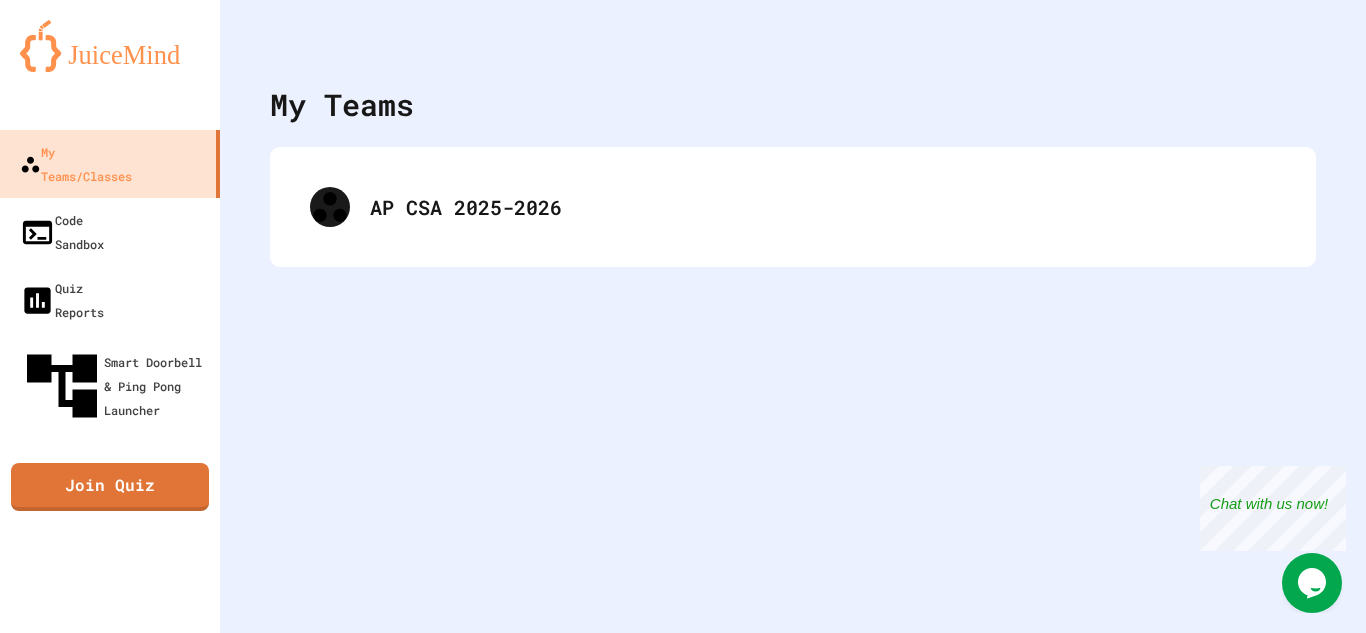 click on "AP CSA 2025-2026" at bounding box center [793, 207] 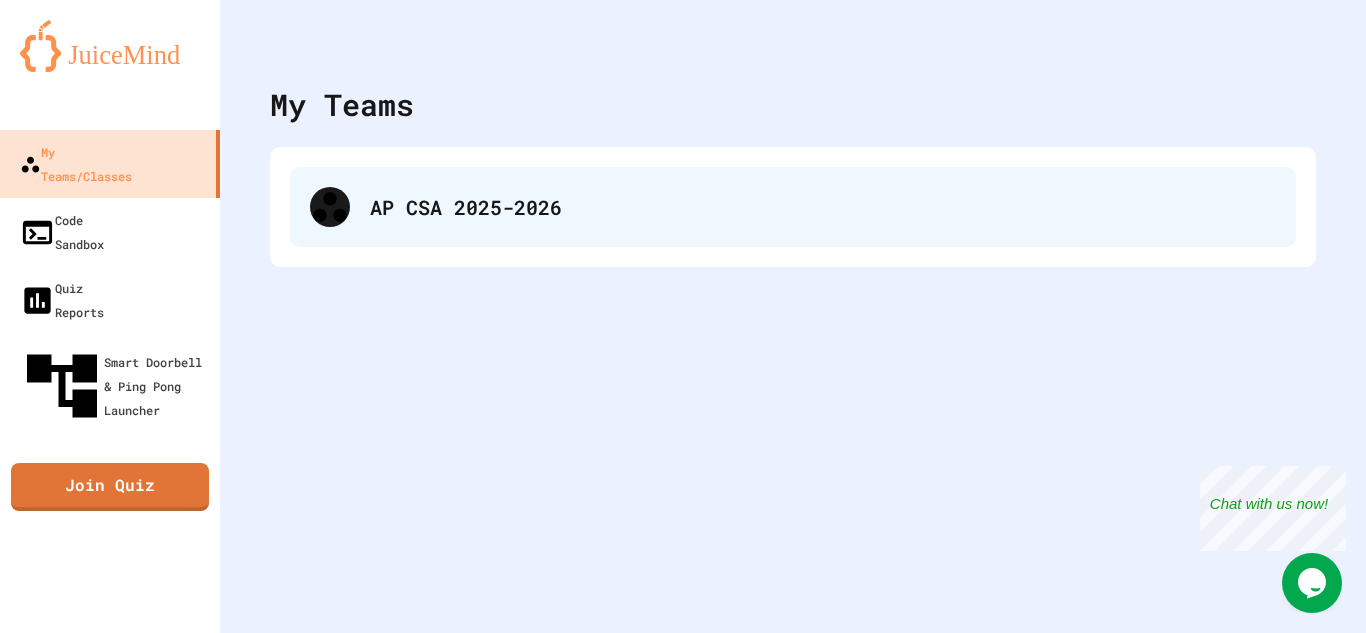 click on "AP CSA 2025-2026" at bounding box center (823, 207) 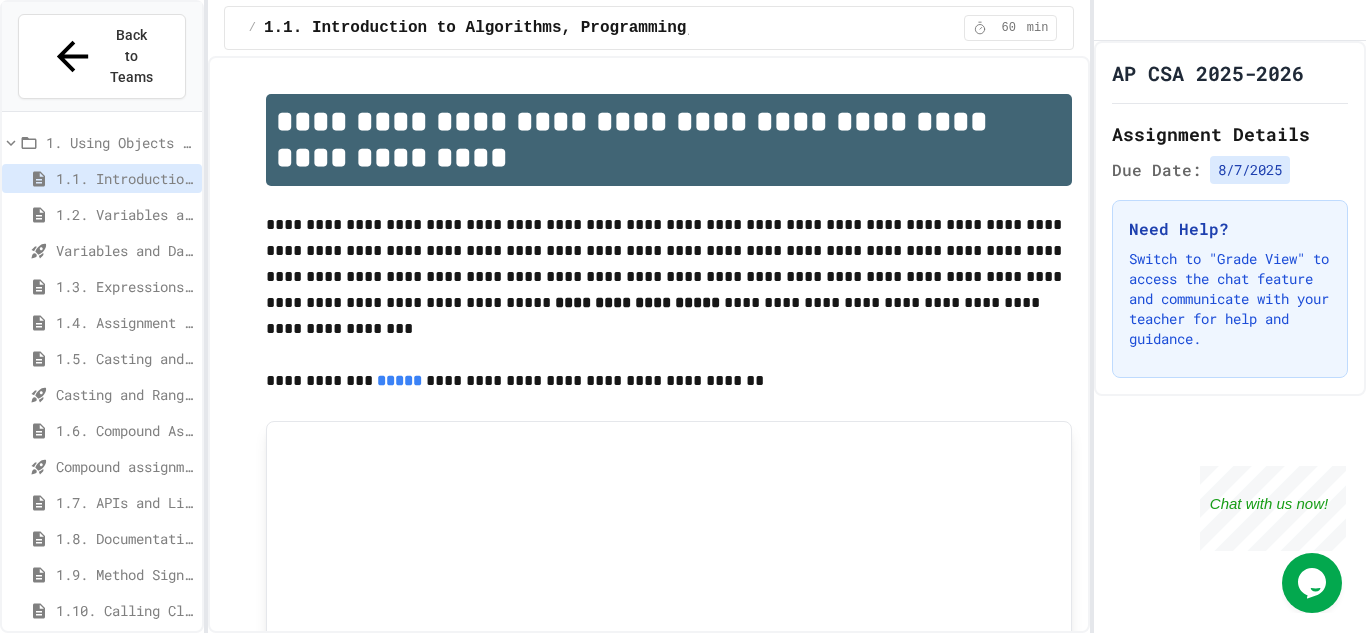 click on "1.1. Introduction to Algorithms, Programming, and Compilers" at bounding box center (125, 178) 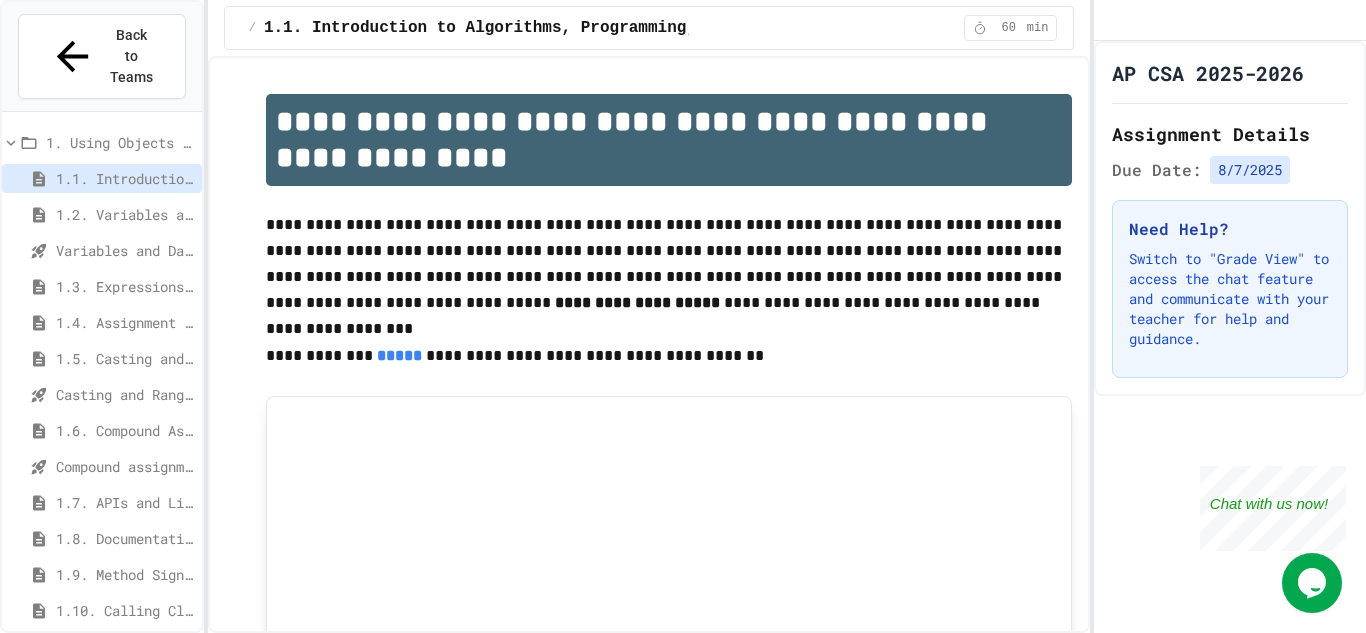 scroll, scrollTop: 31, scrollLeft: 0, axis: vertical 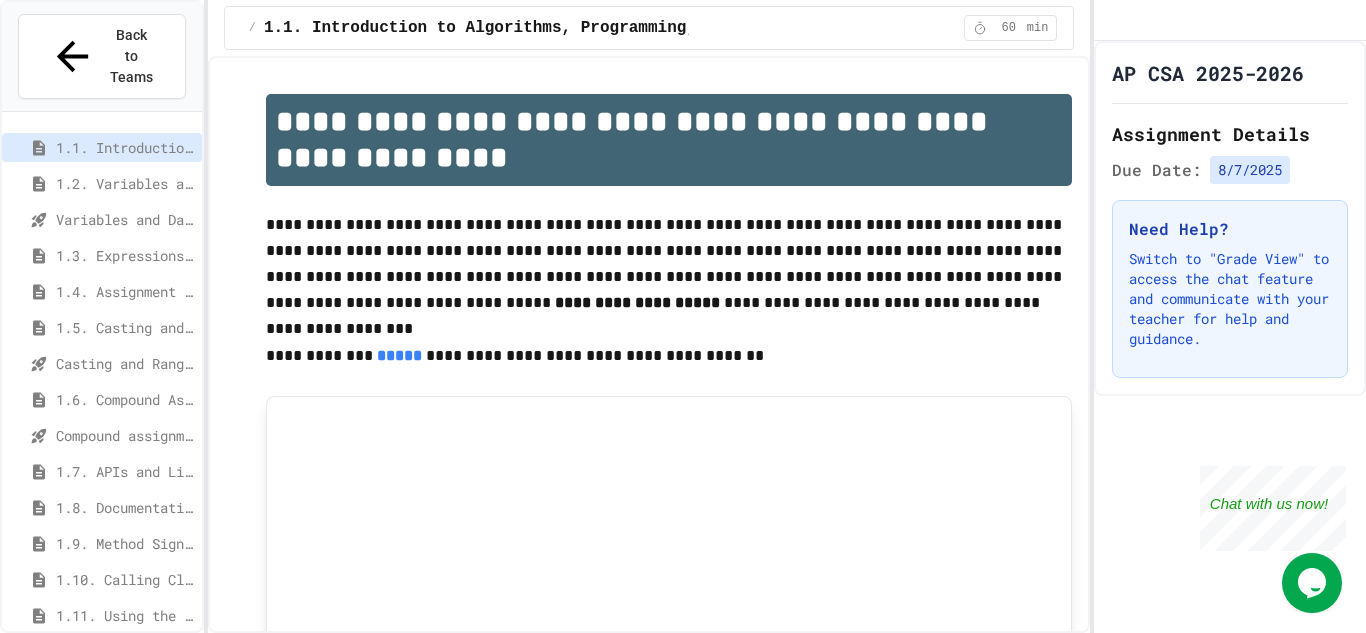 click on "1.1. Introduction to Algorithms, Programming, and Compilers" at bounding box center (125, 147) 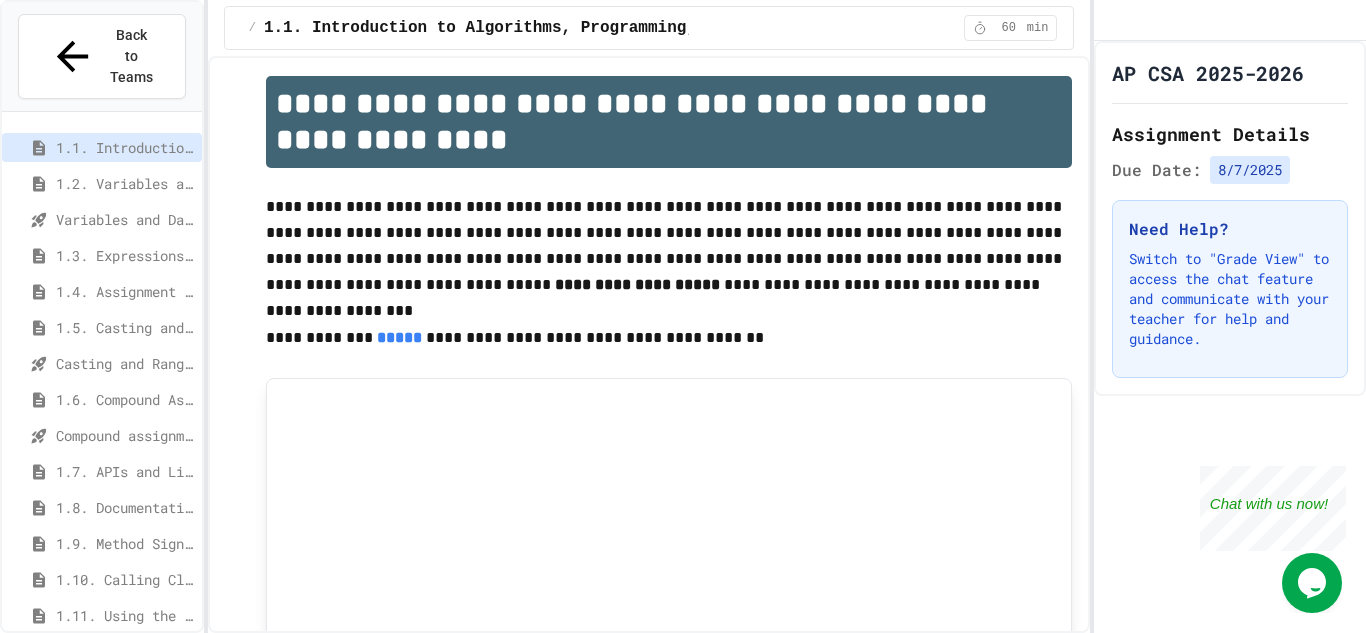 scroll, scrollTop: 0, scrollLeft: 0, axis: both 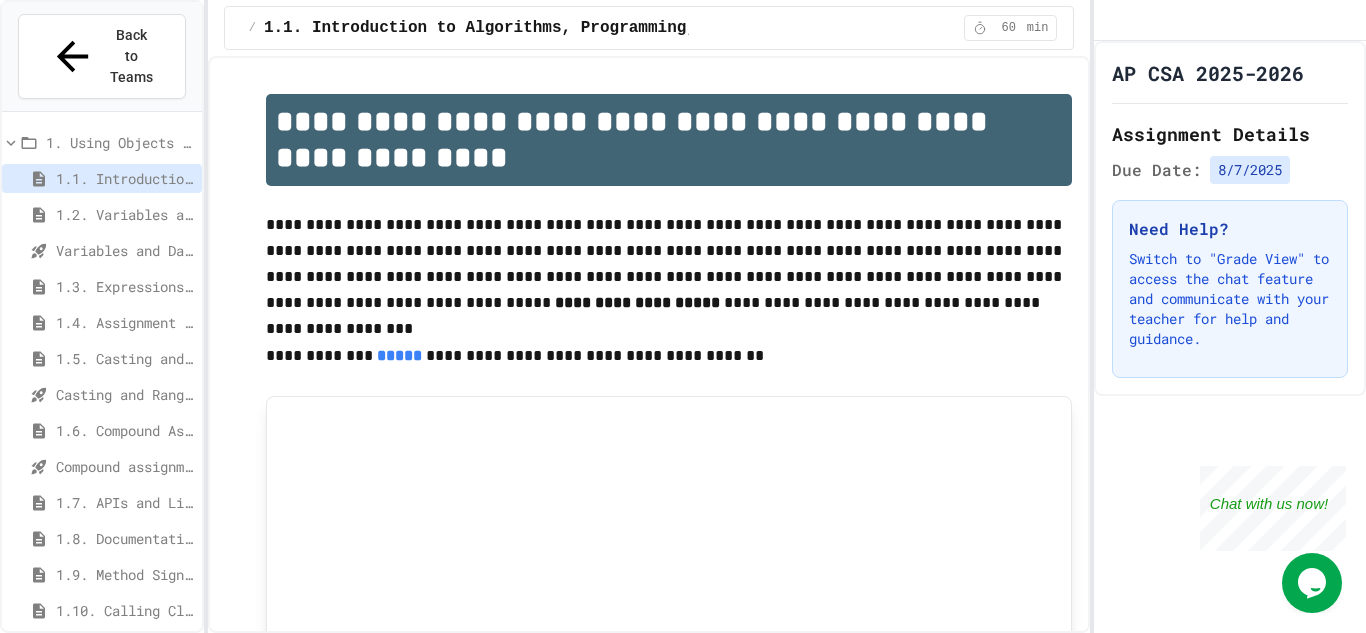 click on "1.1. Introduction to Algorithms, Programming, and Compilers" at bounding box center (125, 178) 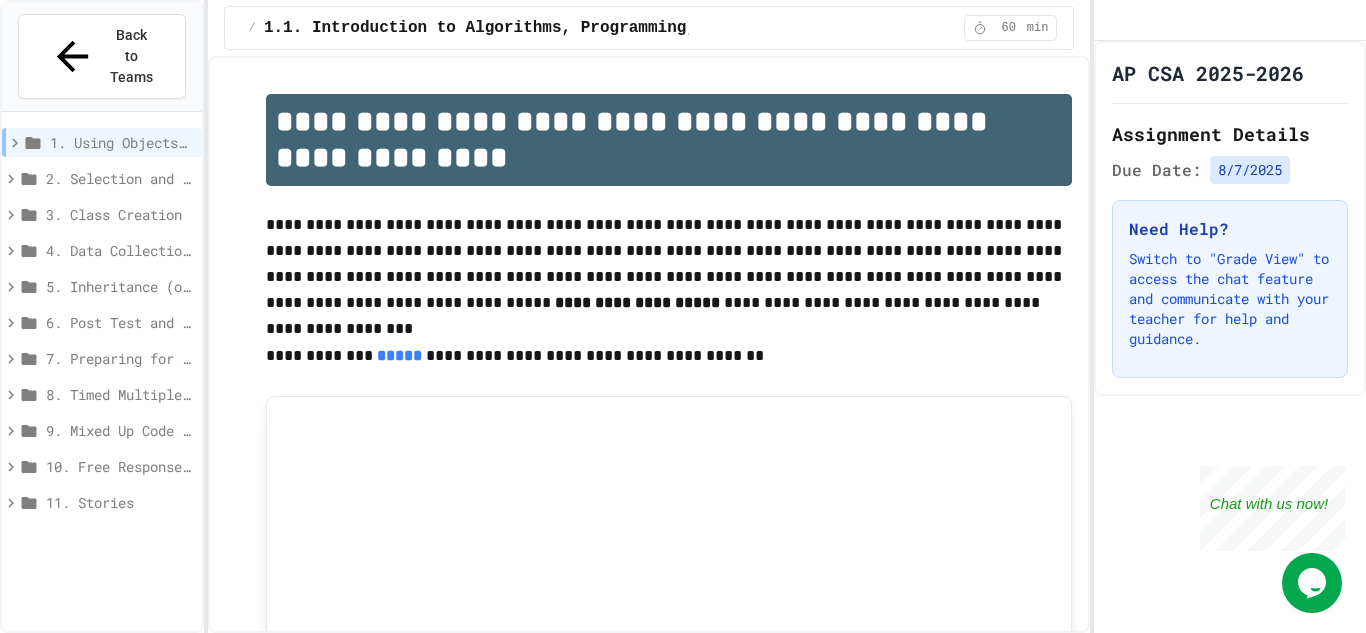 click on "1. Using Objects and Methods" at bounding box center [122, 142] 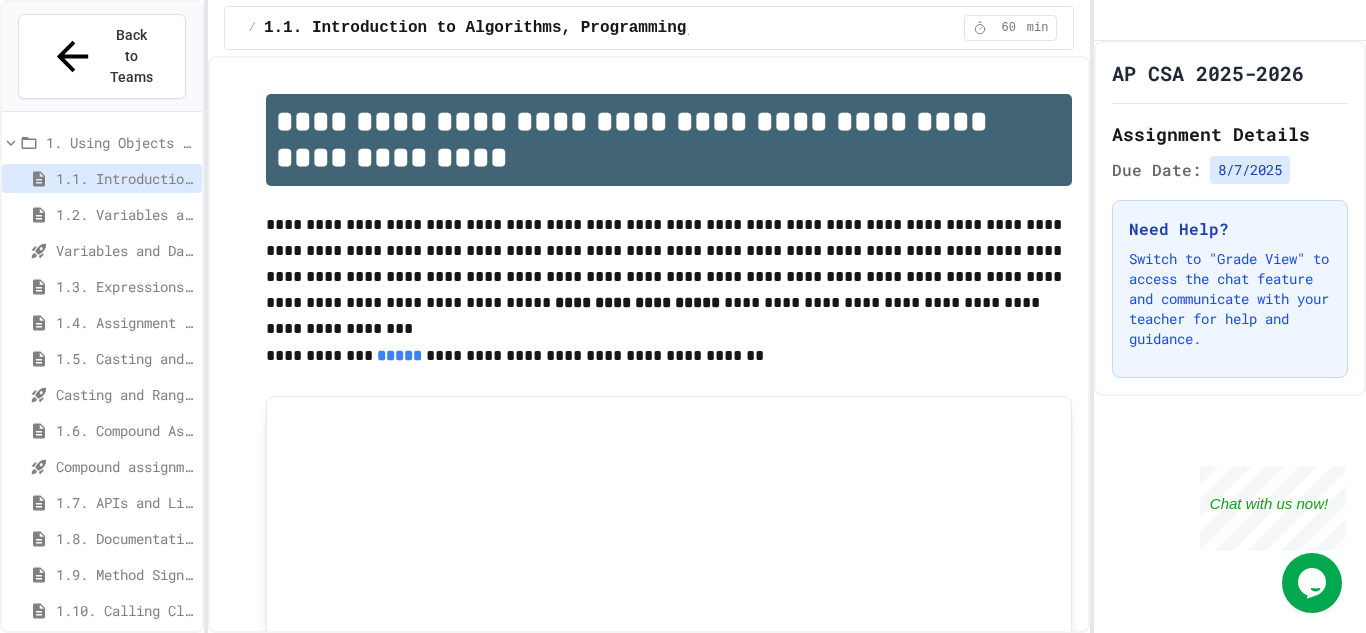 click on "1.1. Introduction to Algorithms, Programming, and Compilers" at bounding box center (125, 178) 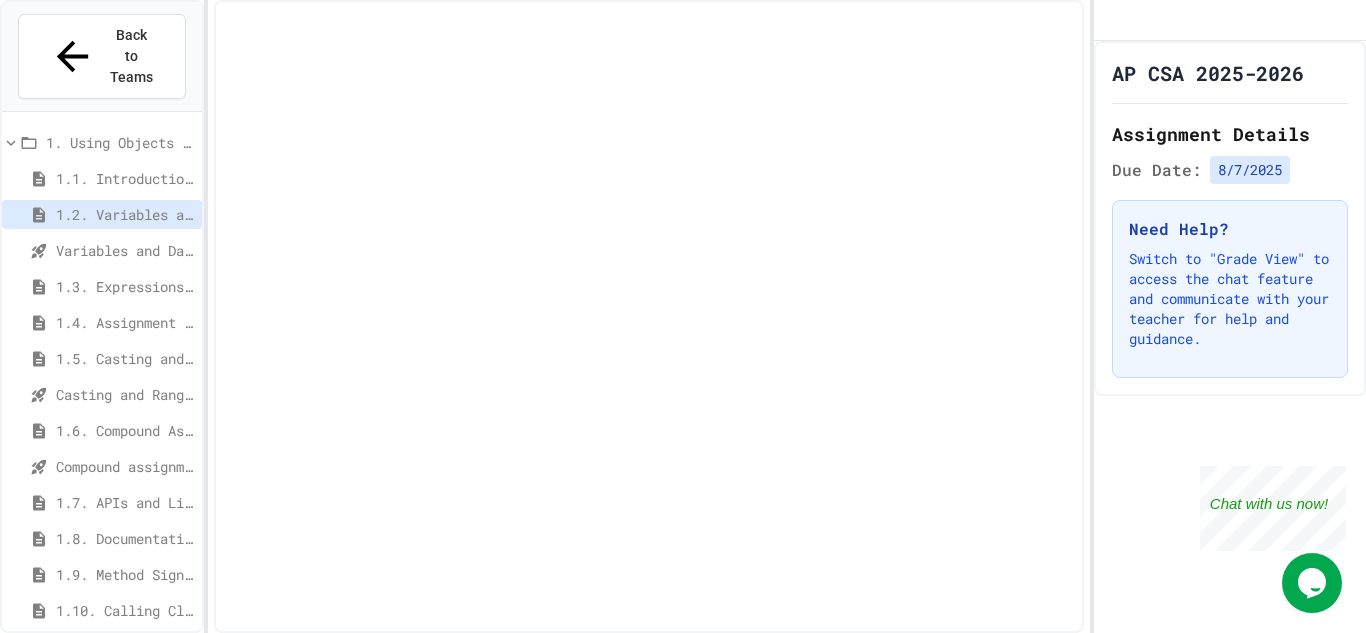 click on "1.1. Introduction to Algorithms, Programming, and Compilers" at bounding box center [125, 178] 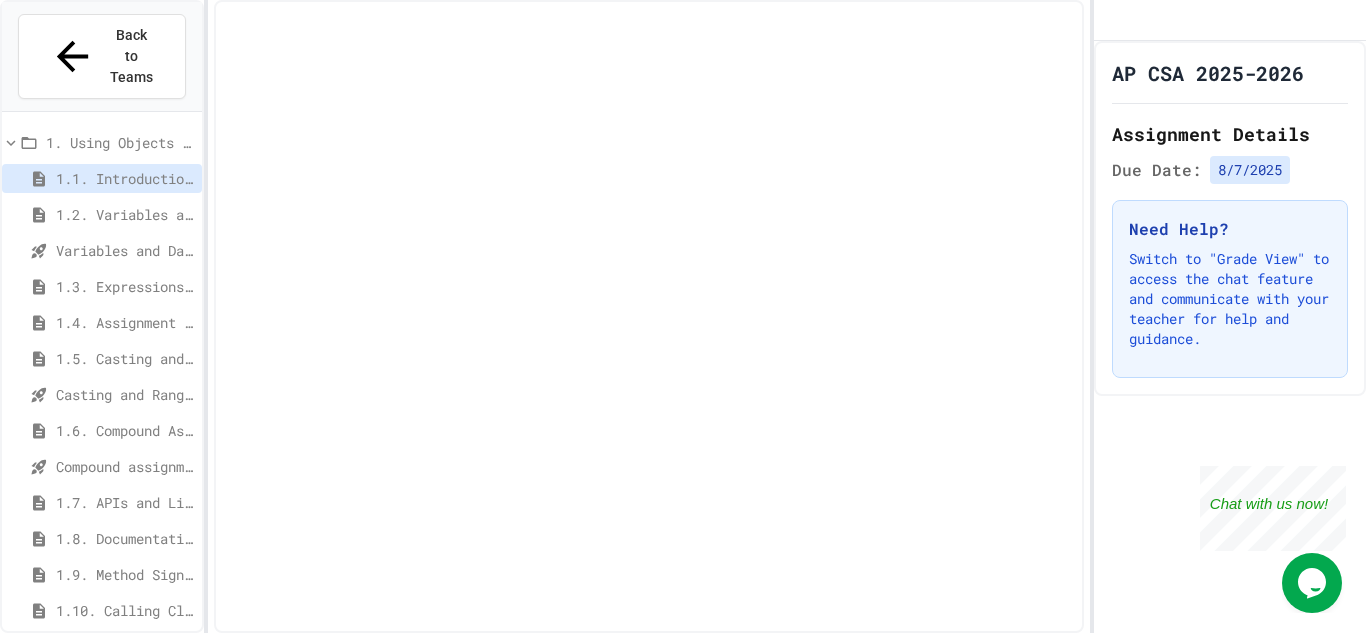 click 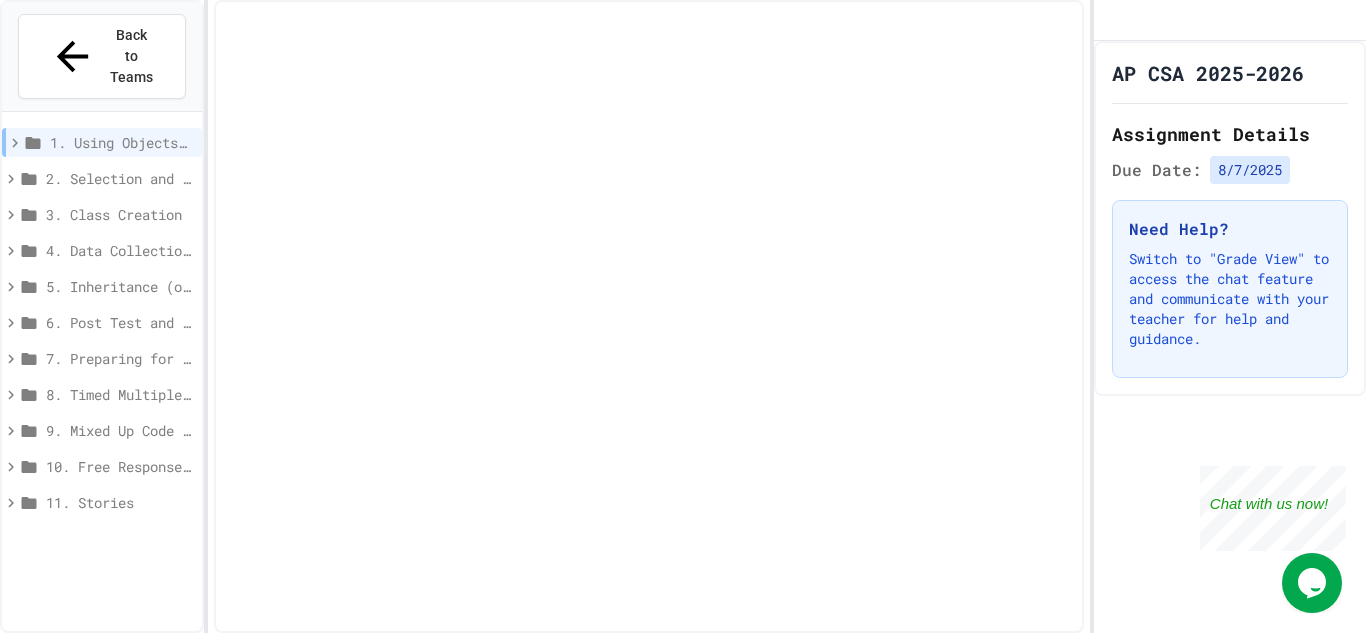 click 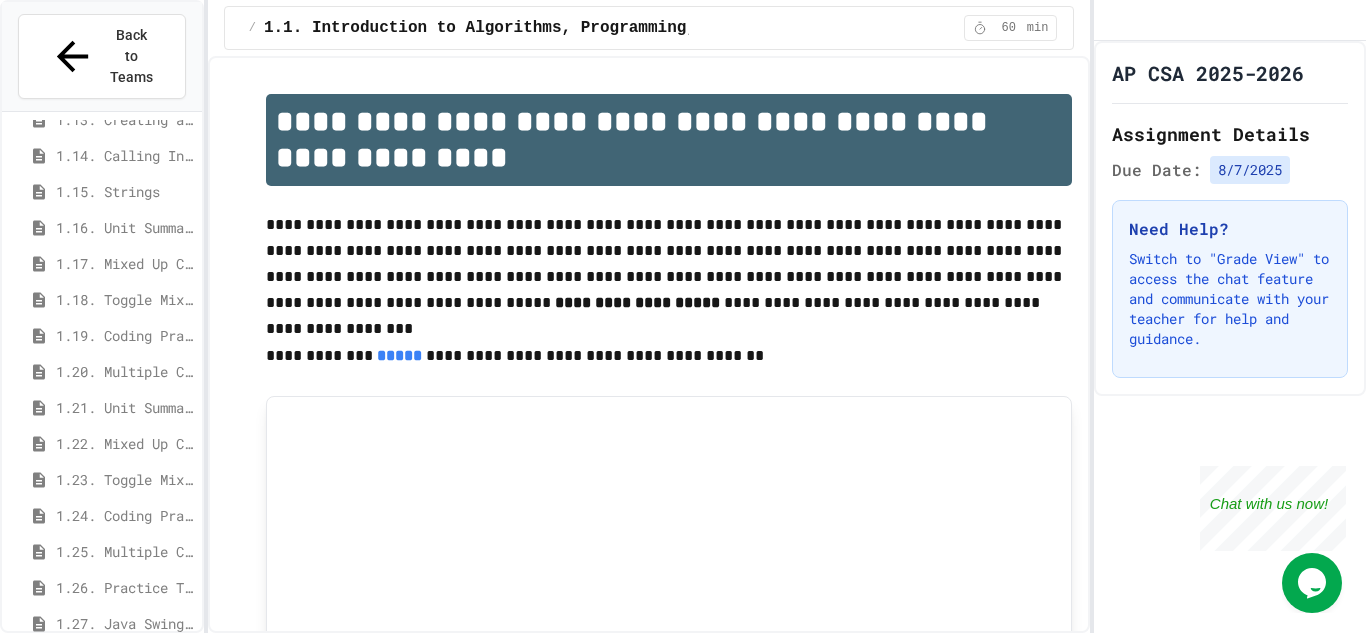scroll, scrollTop: 0, scrollLeft: 0, axis: both 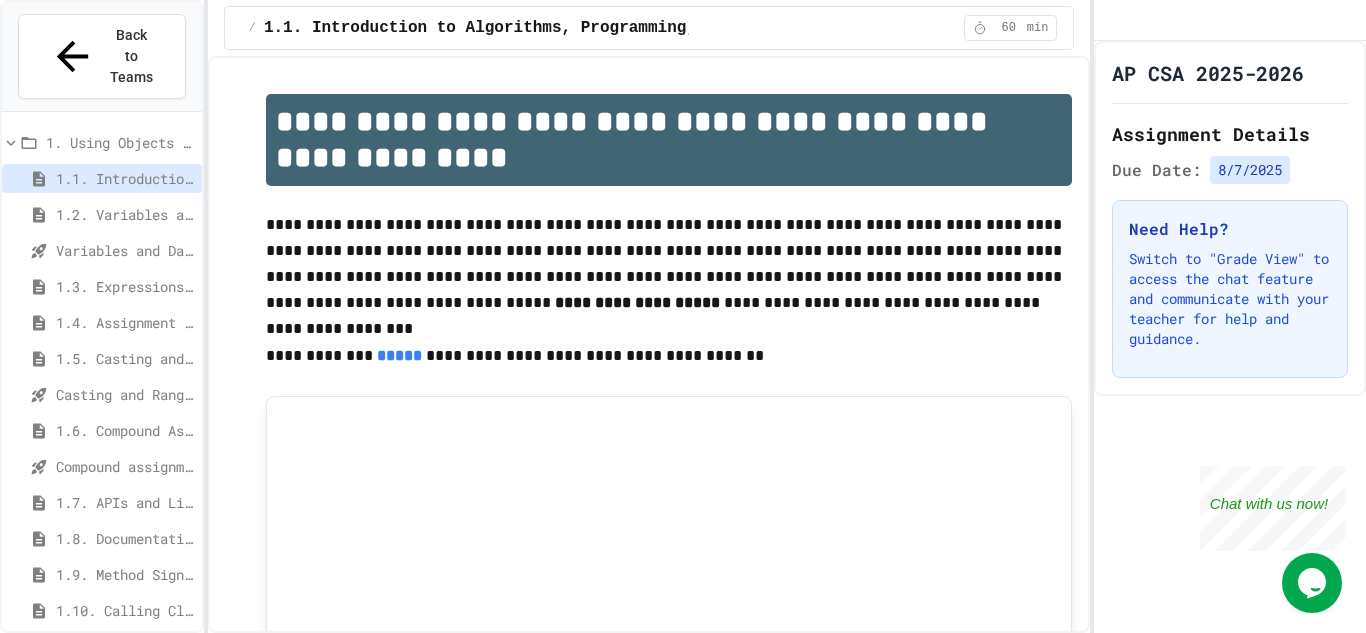 click on "1.5. Casting and Ranges of Values" at bounding box center (125, 358) 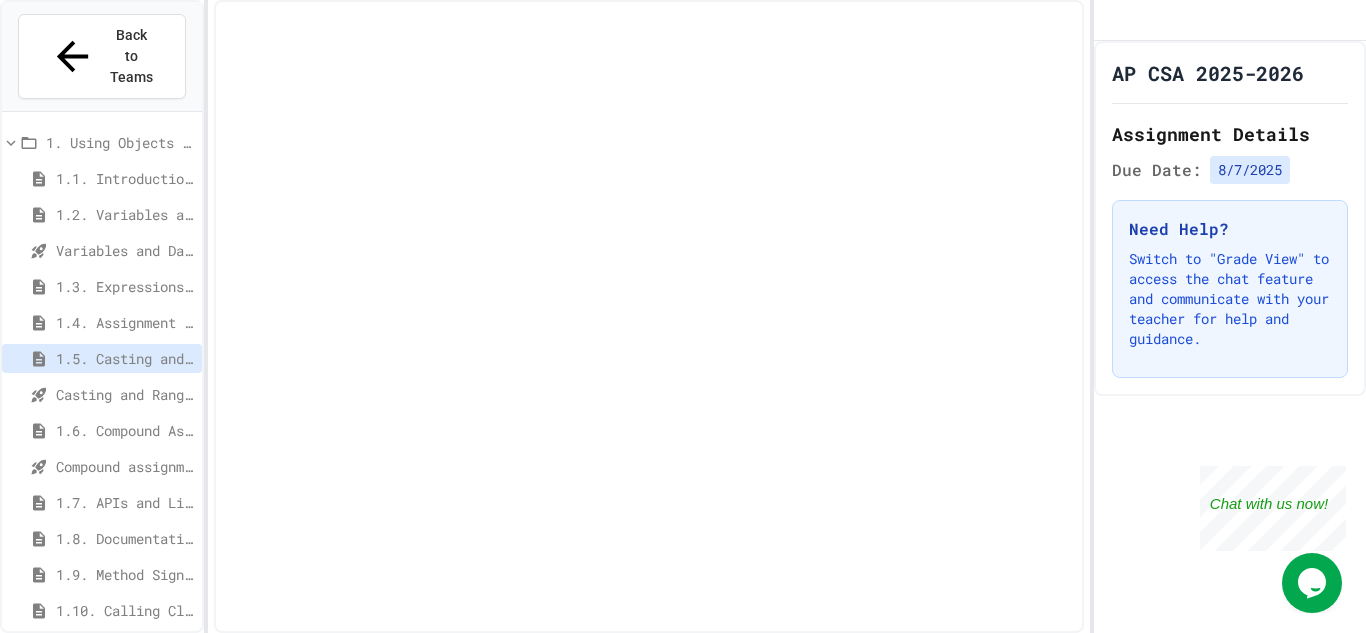 click on "1.1. Introduction to Algorithms, Programming, and Compilers" at bounding box center (125, 178) 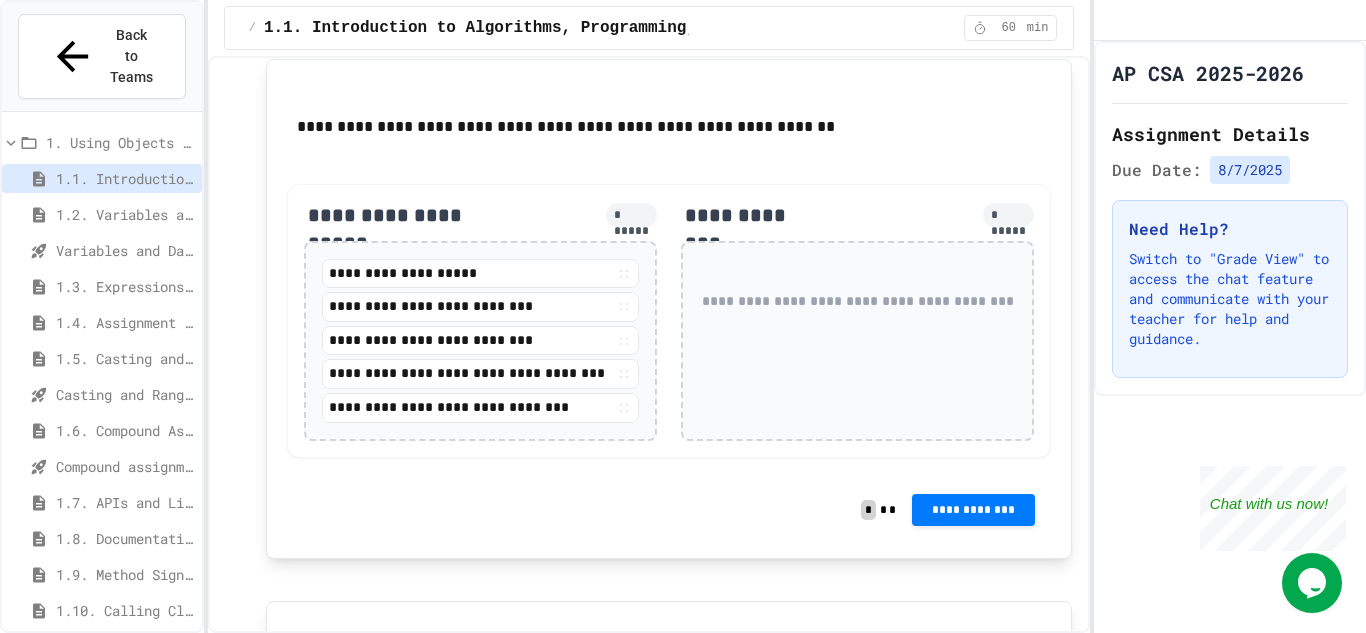 scroll, scrollTop: 1323, scrollLeft: 0, axis: vertical 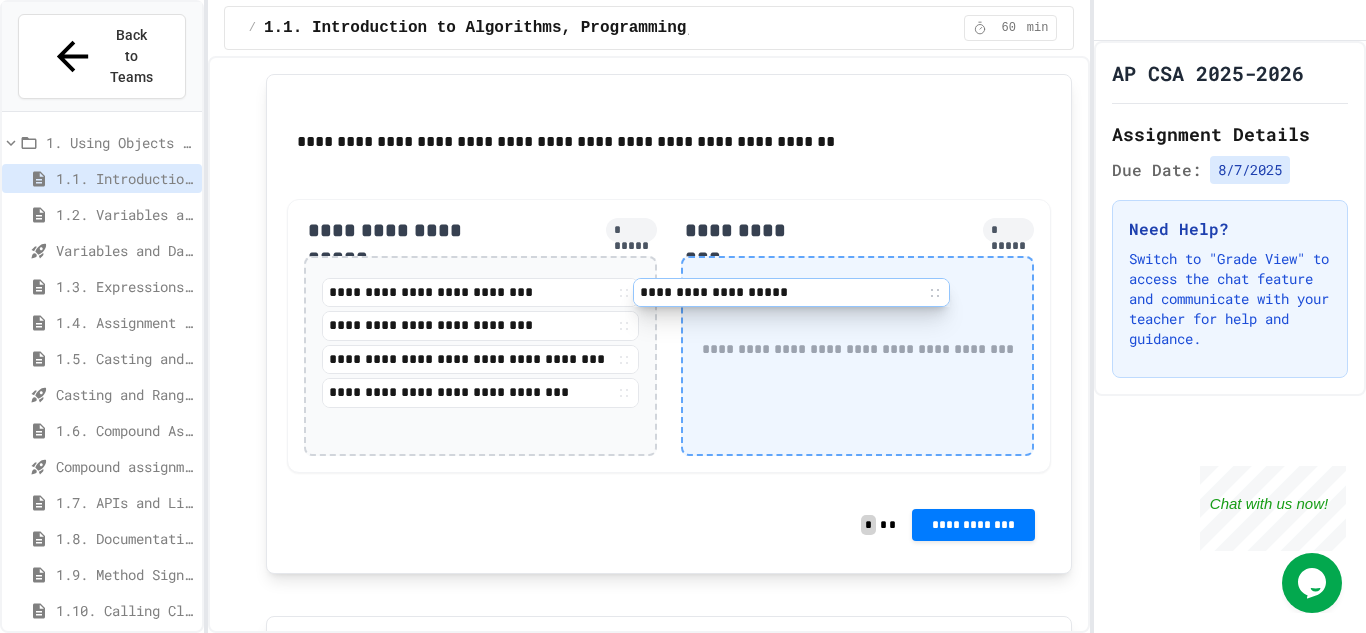 drag, startPoint x: 420, startPoint y: 278, endPoint x: 740, endPoint y: 283, distance: 320.03906 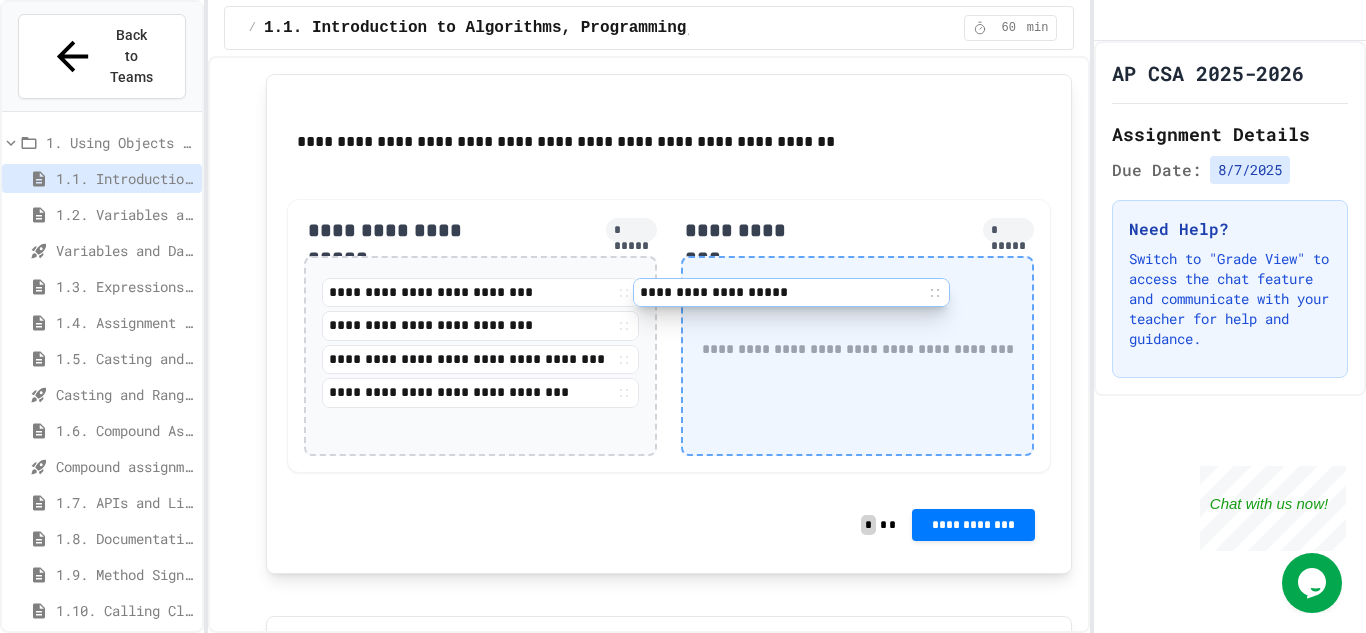 click on "**********" at bounding box center [669, 336] 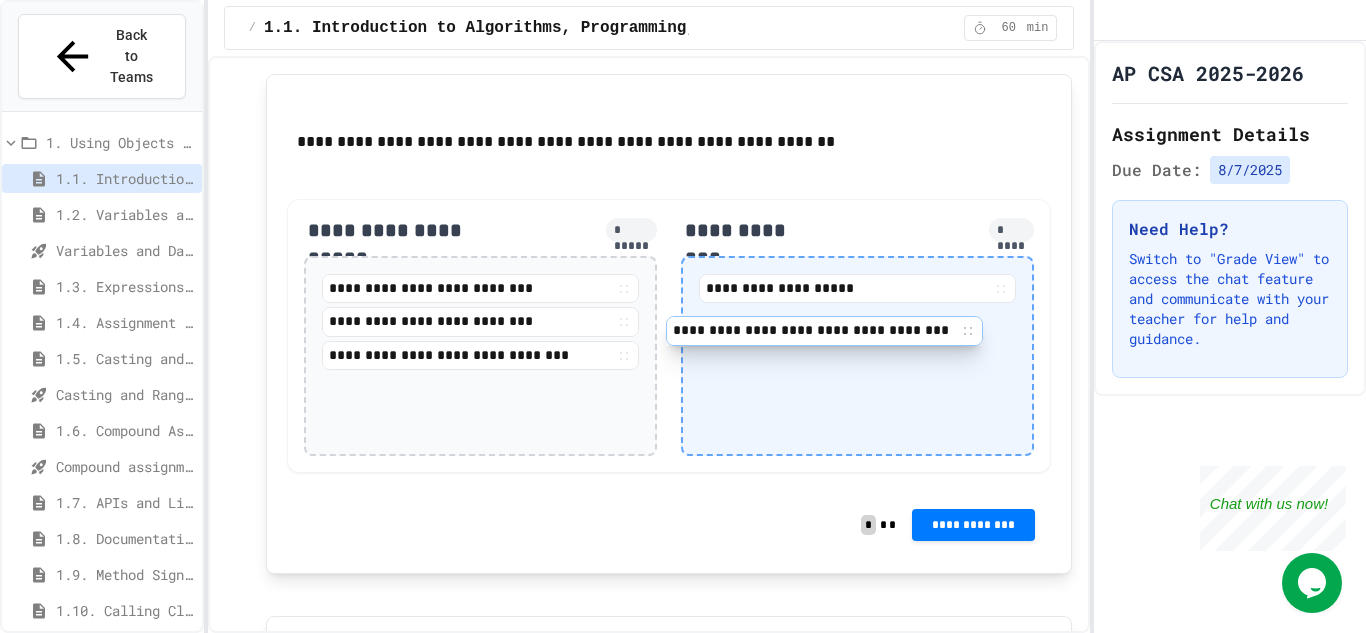 drag, startPoint x: 378, startPoint y: 361, endPoint x: 742, endPoint y: 335, distance: 364.9274 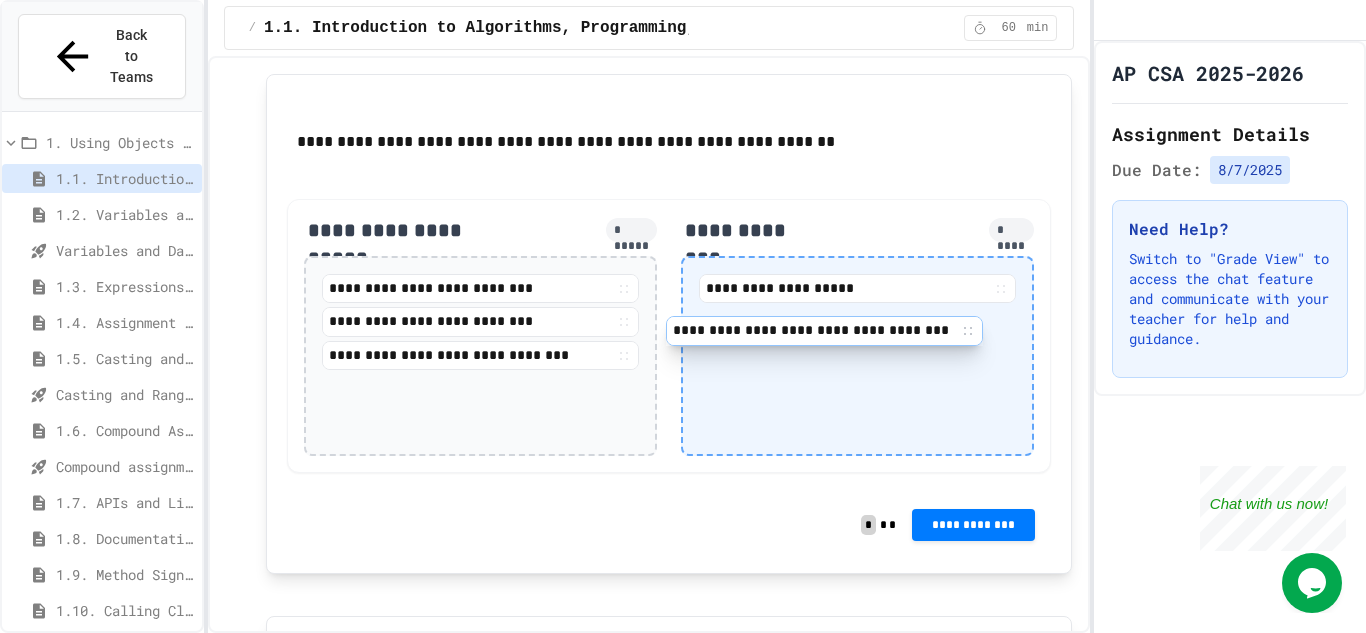 click on "**********" at bounding box center (669, 336) 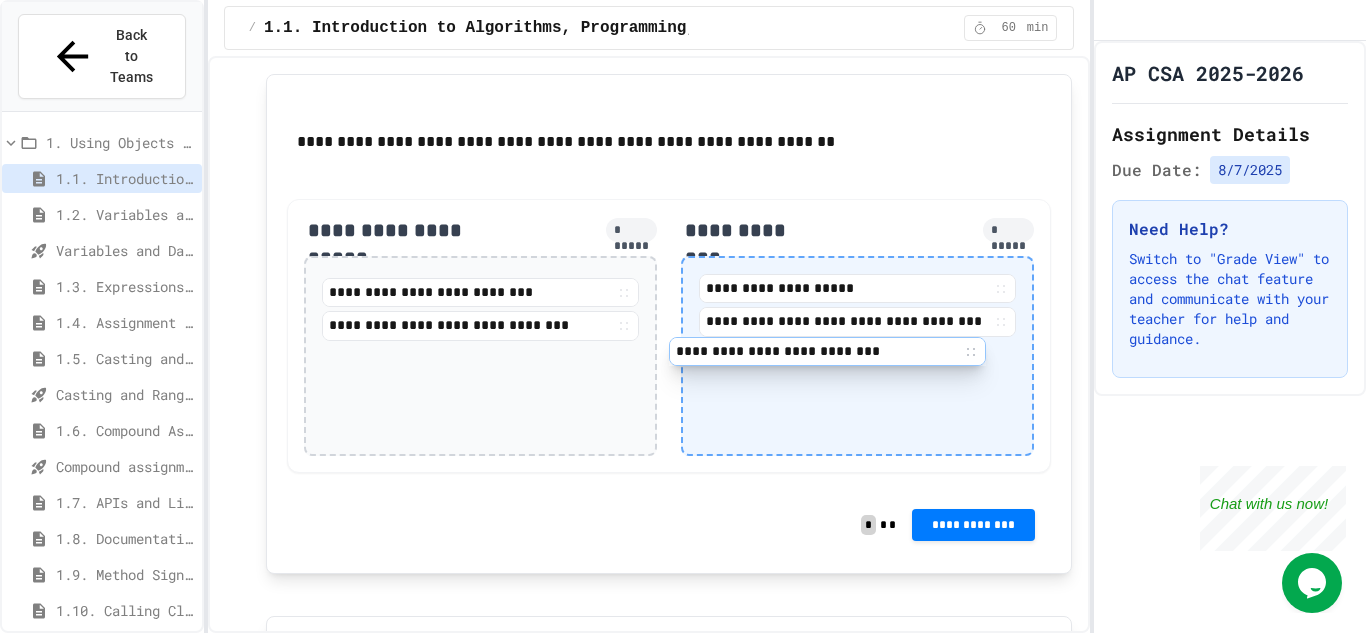 drag, startPoint x: 490, startPoint y: 291, endPoint x: 881, endPoint y: 369, distance: 398.70416 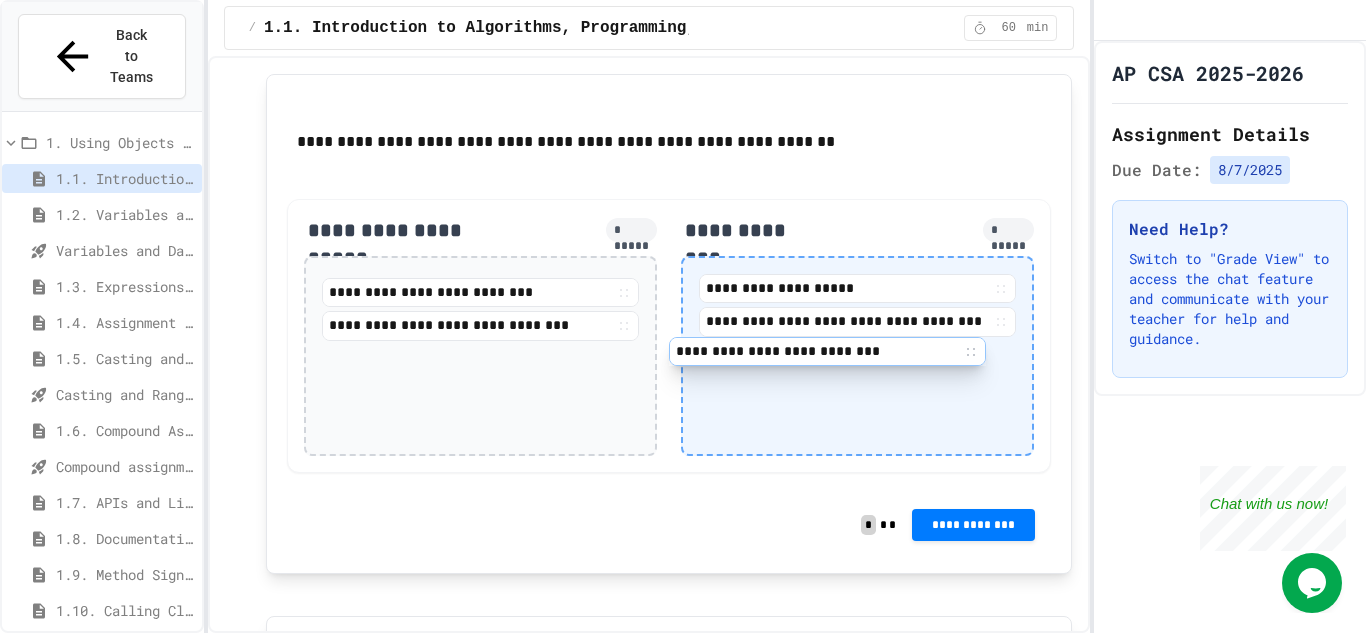 click on "**********" at bounding box center [669, 336] 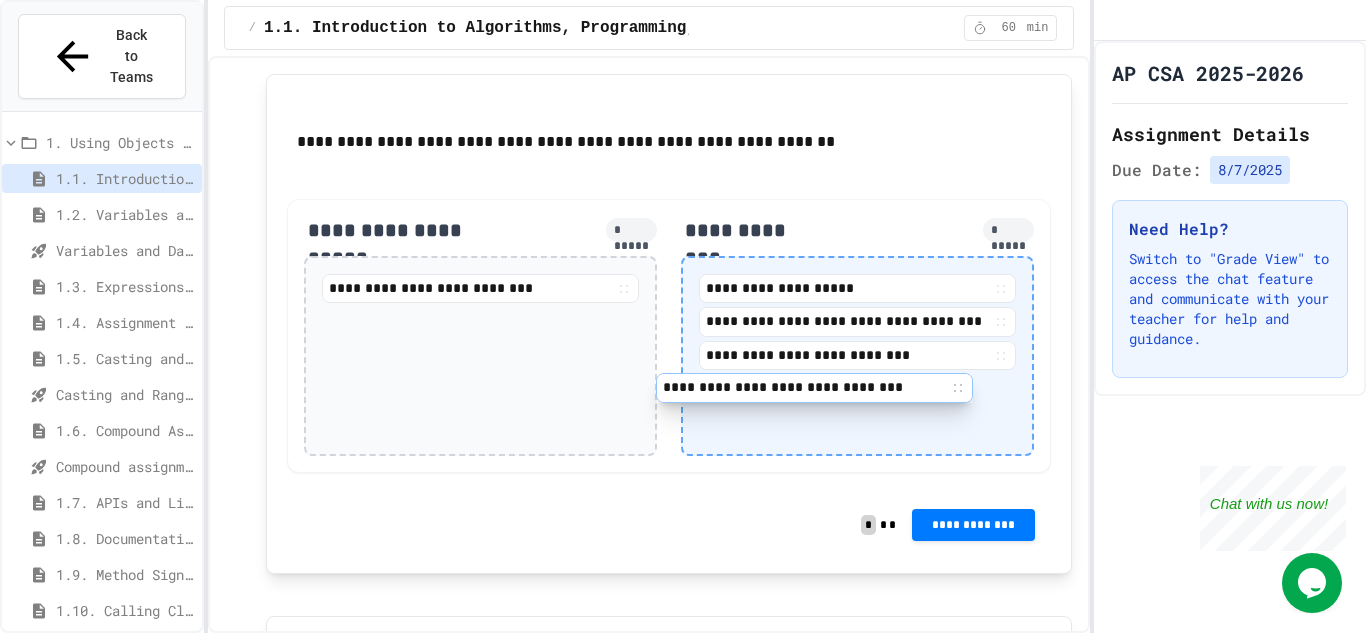 drag, startPoint x: 390, startPoint y: 309, endPoint x: 793, endPoint y: 394, distance: 411.8665 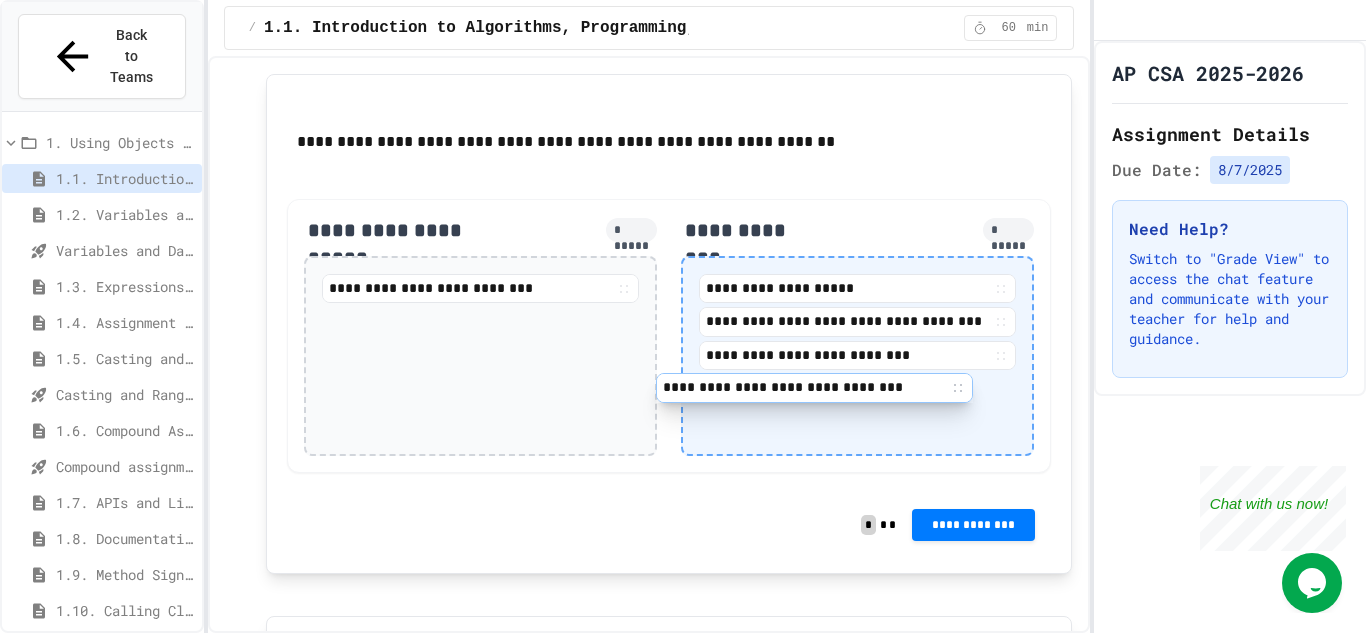click on "**********" at bounding box center [669, 336] 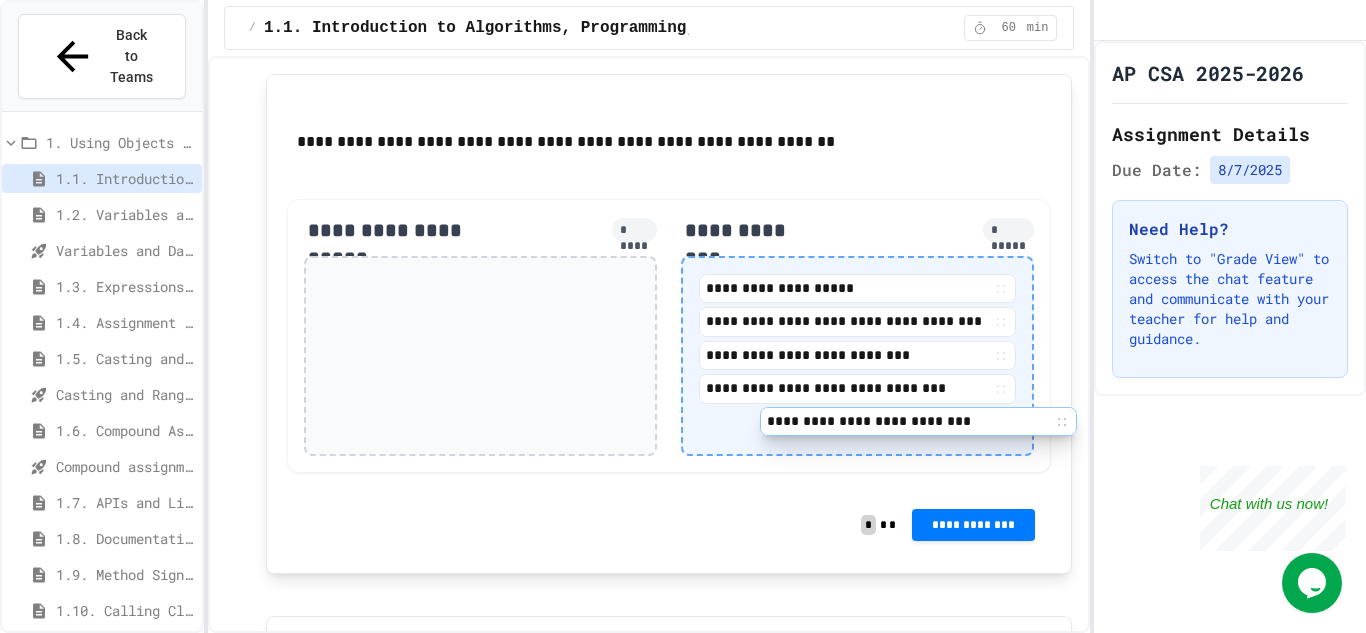 drag, startPoint x: 361, startPoint y: 286, endPoint x: 803, endPoint y: 439, distance: 467.73175 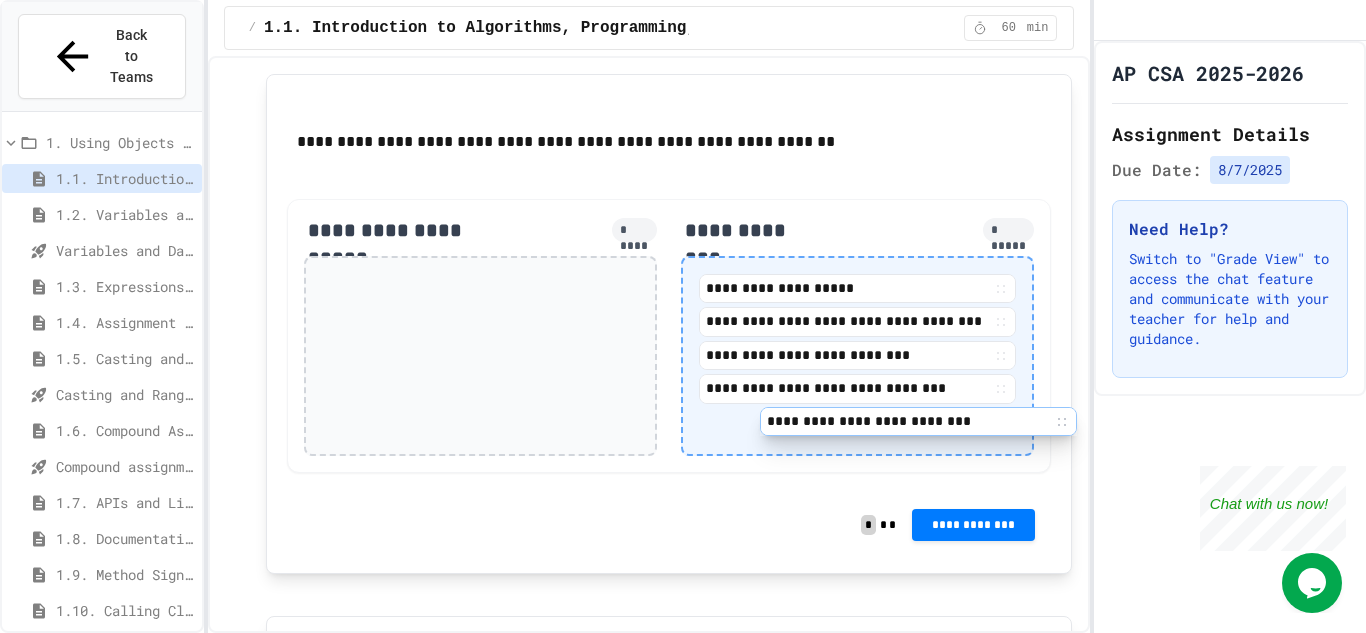 click on "**********" at bounding box center (669, 336) 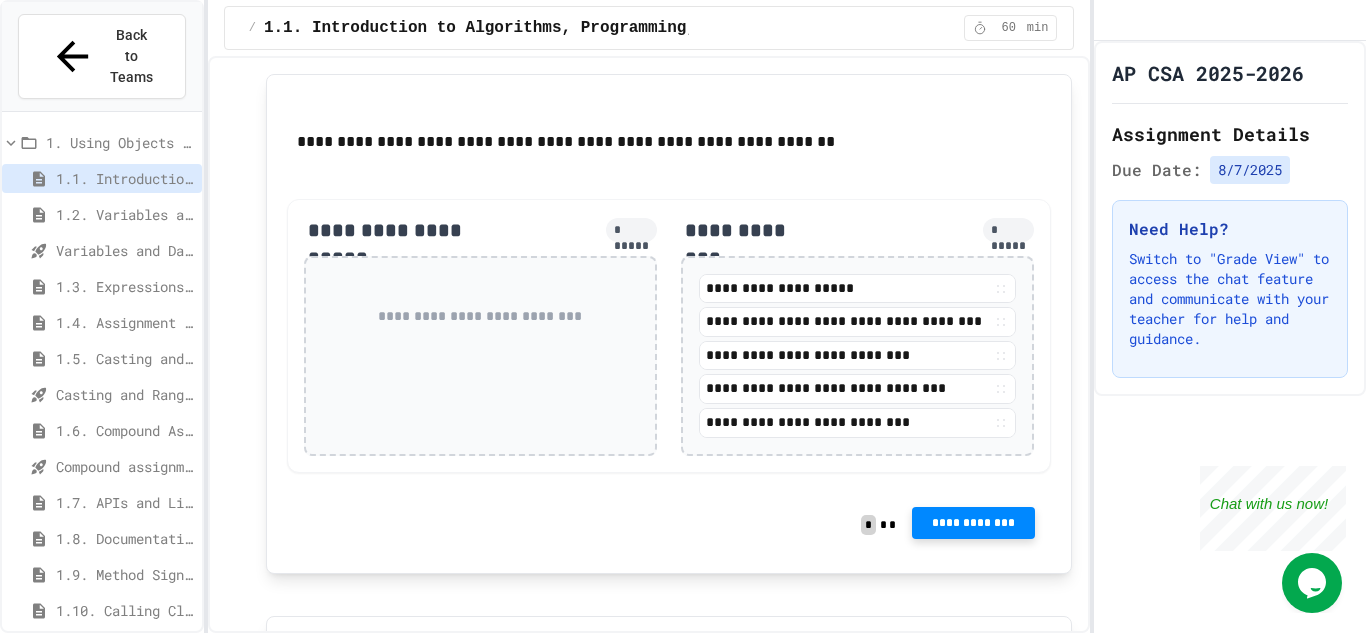 click on "**********" at bounding box center (973, 523) 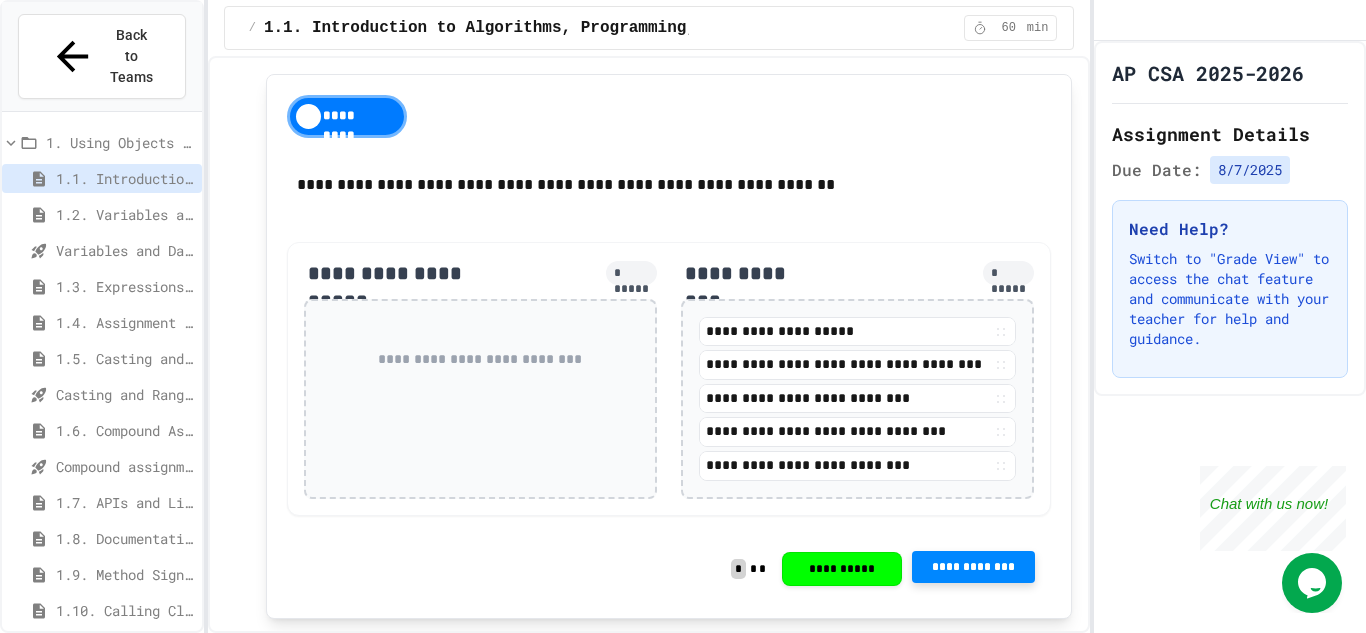 click 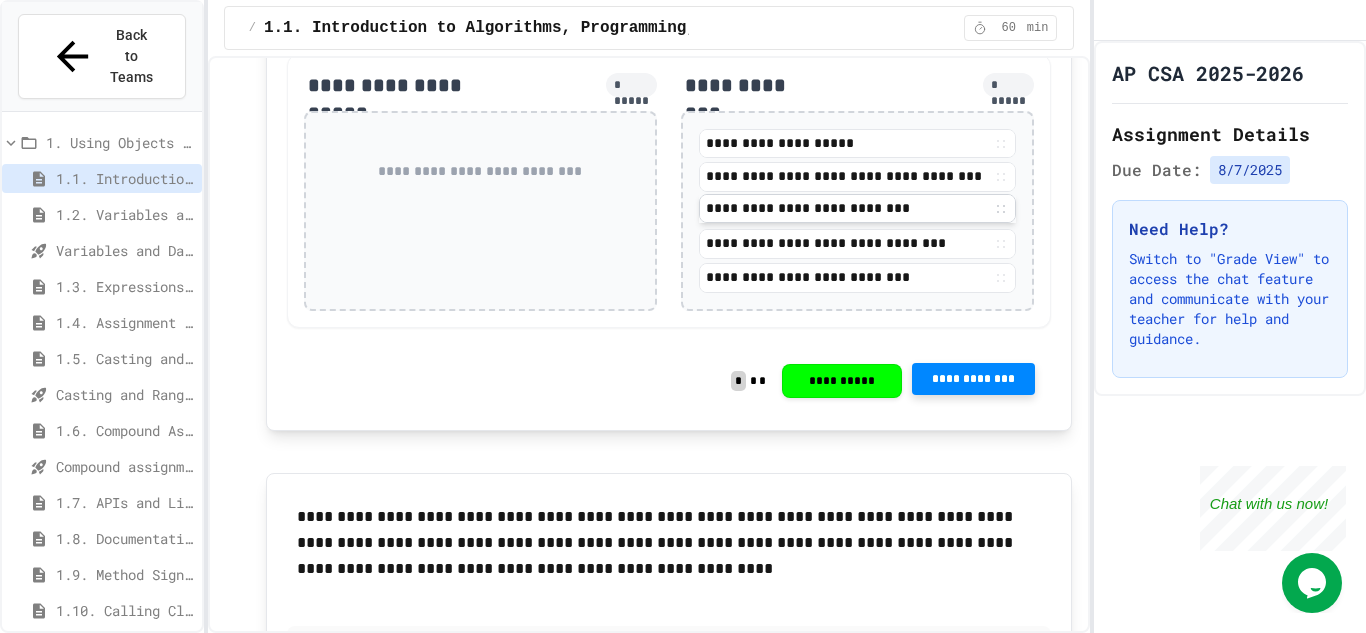 scroll, scrollTop: 1507, scrollLeft: 0, axis: vertical 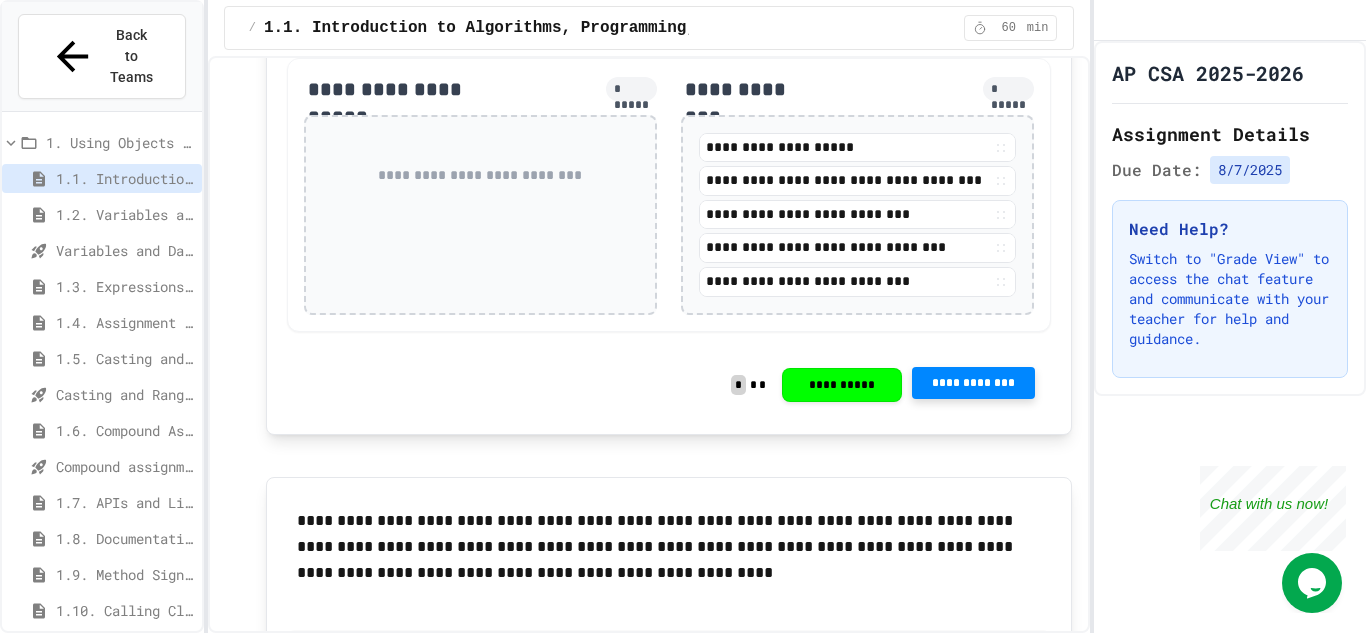 click on "**********" at bounding box center [669, 385] 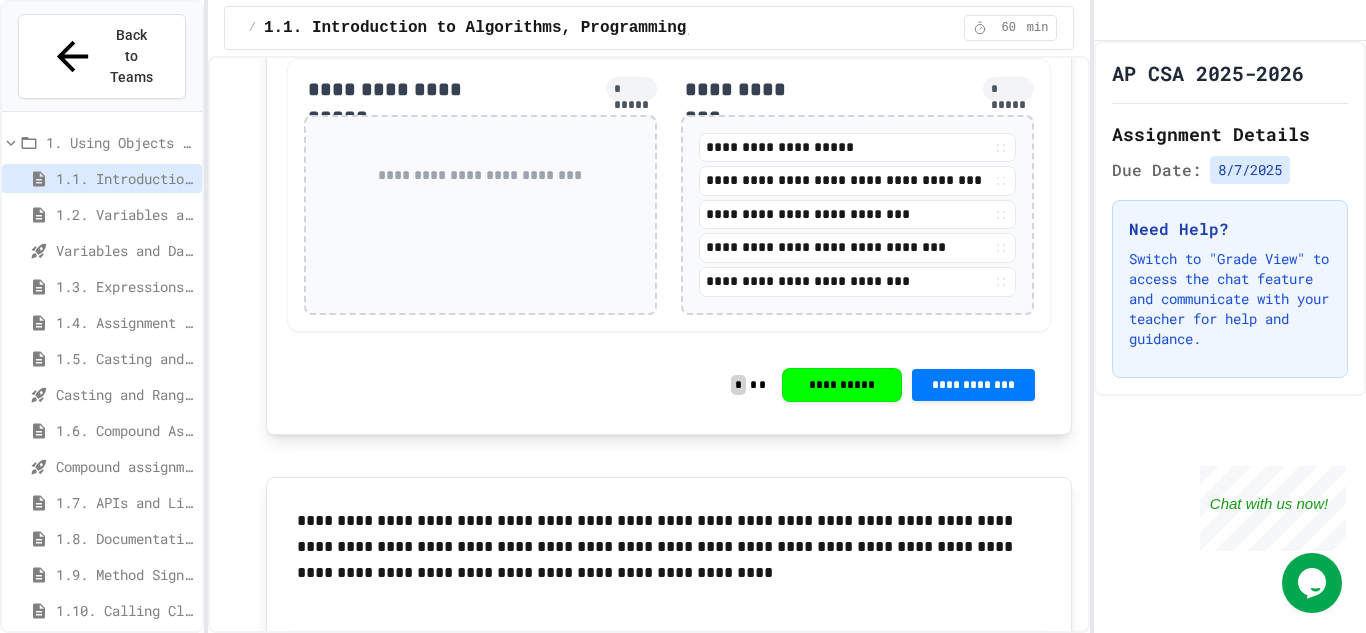 click on "**********" at bounding box center [973, 385] 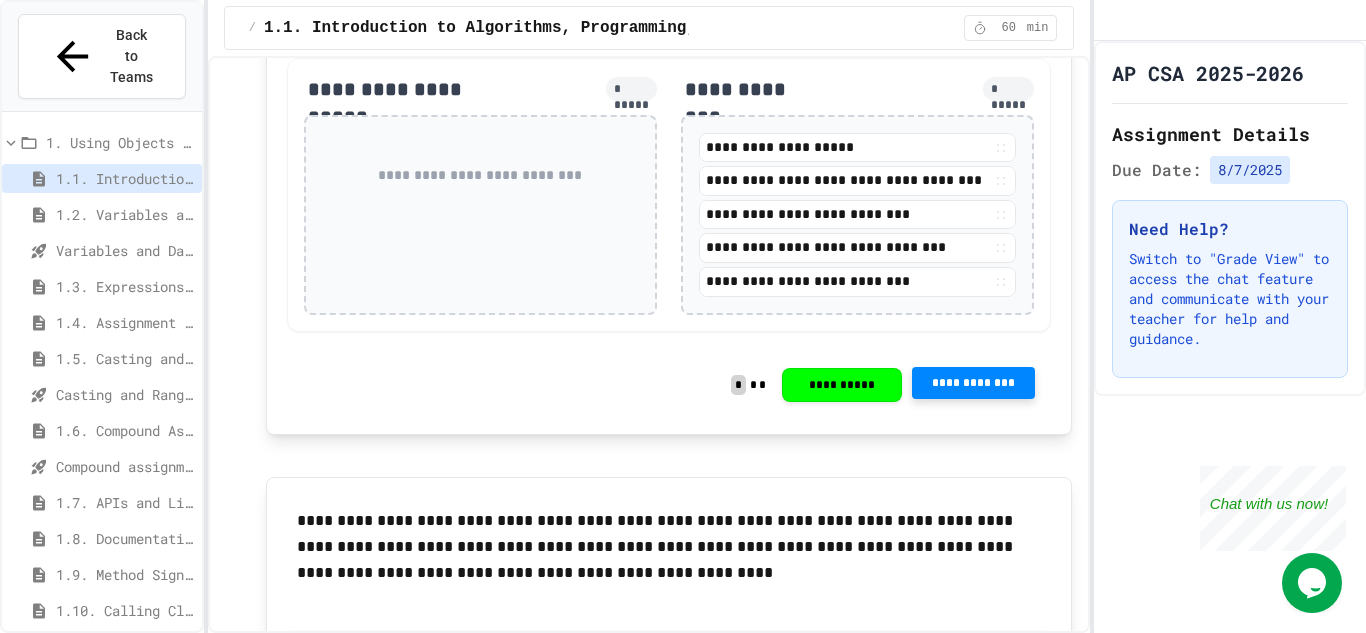 click at bounding box center [1262, 669] 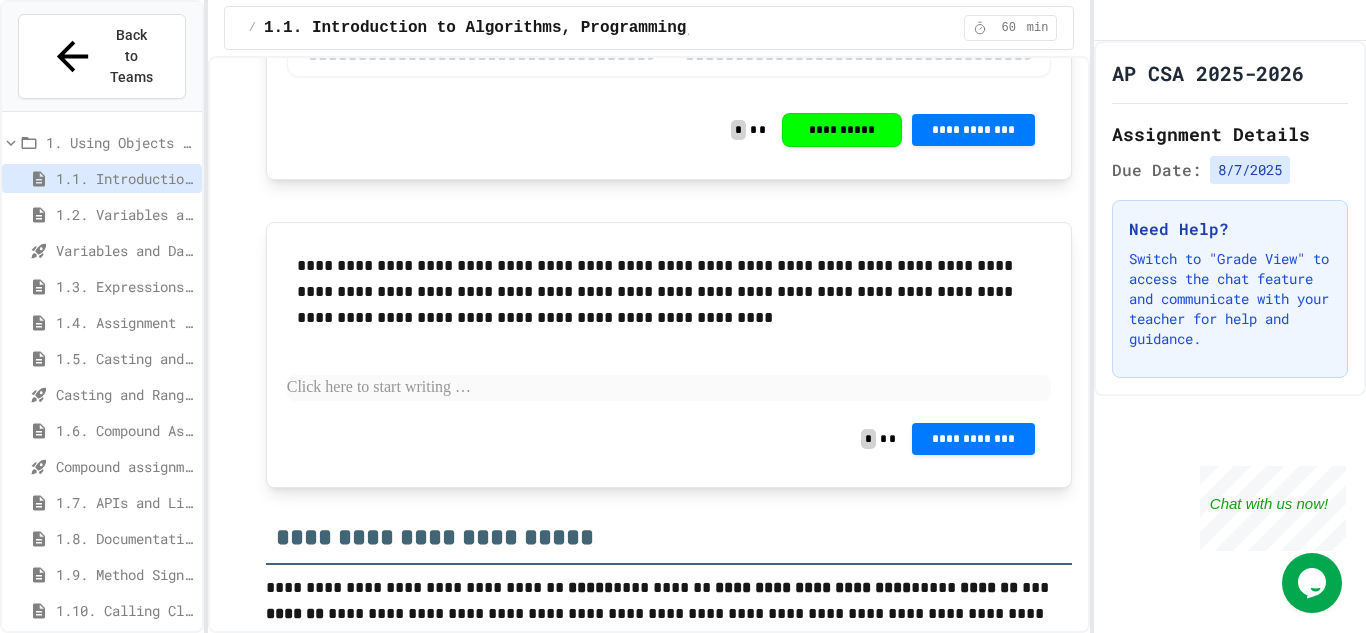scroll, scrollTop: 1759, scrollLeft: 0, axis: vertical 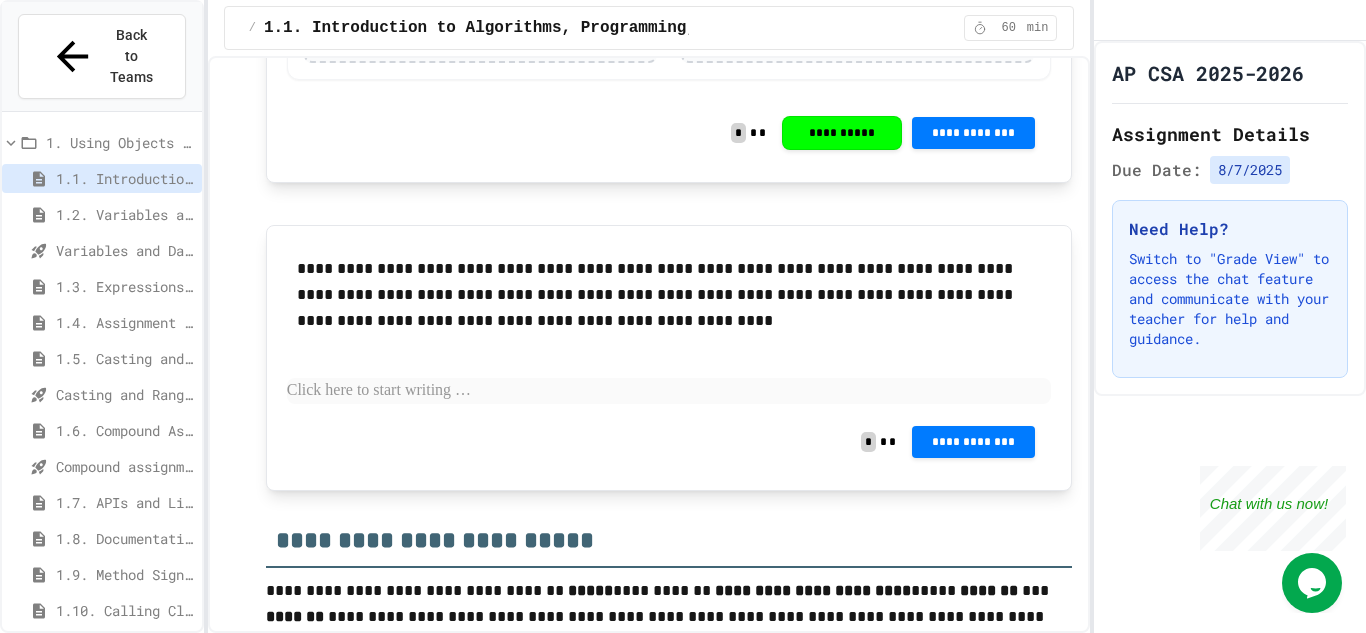 click at bounding box center [669, 391] 